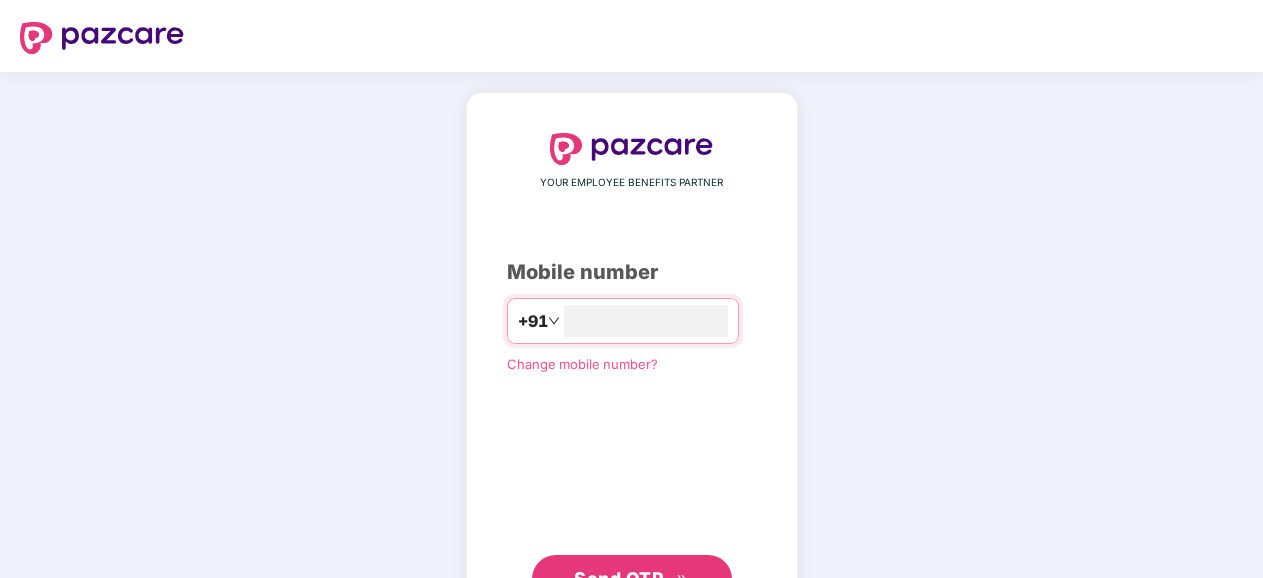 scroll, scrollTop: 0, scrollLeft: 0, axis: both 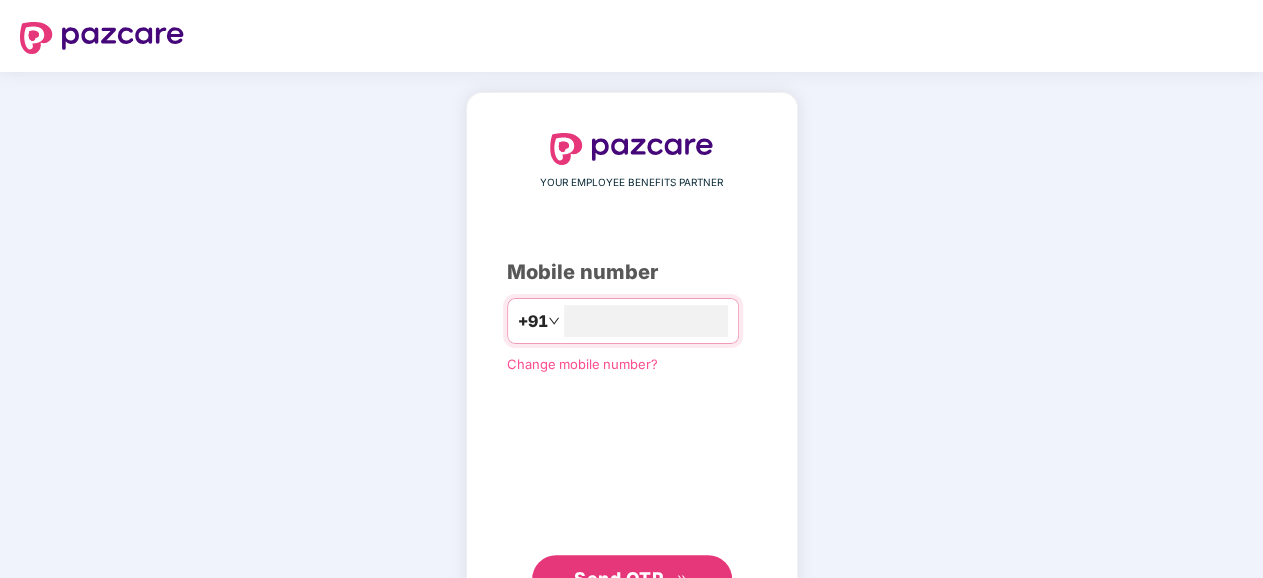 type on "**********" 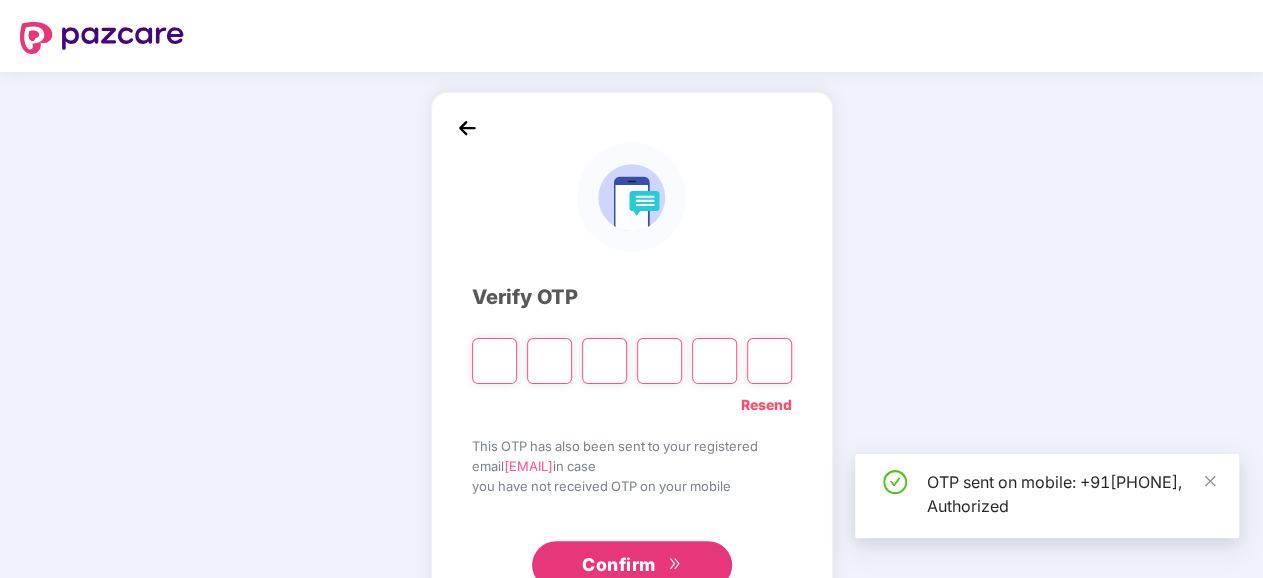 click at bounding box center (494, 361) 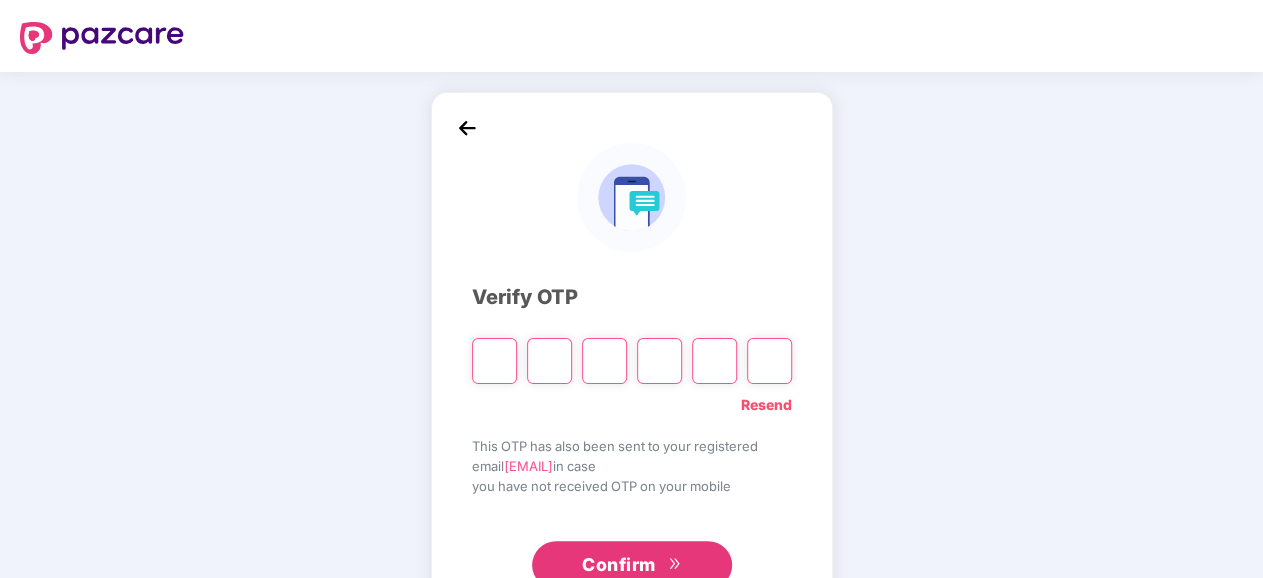 click at bounding box center [494, 361] 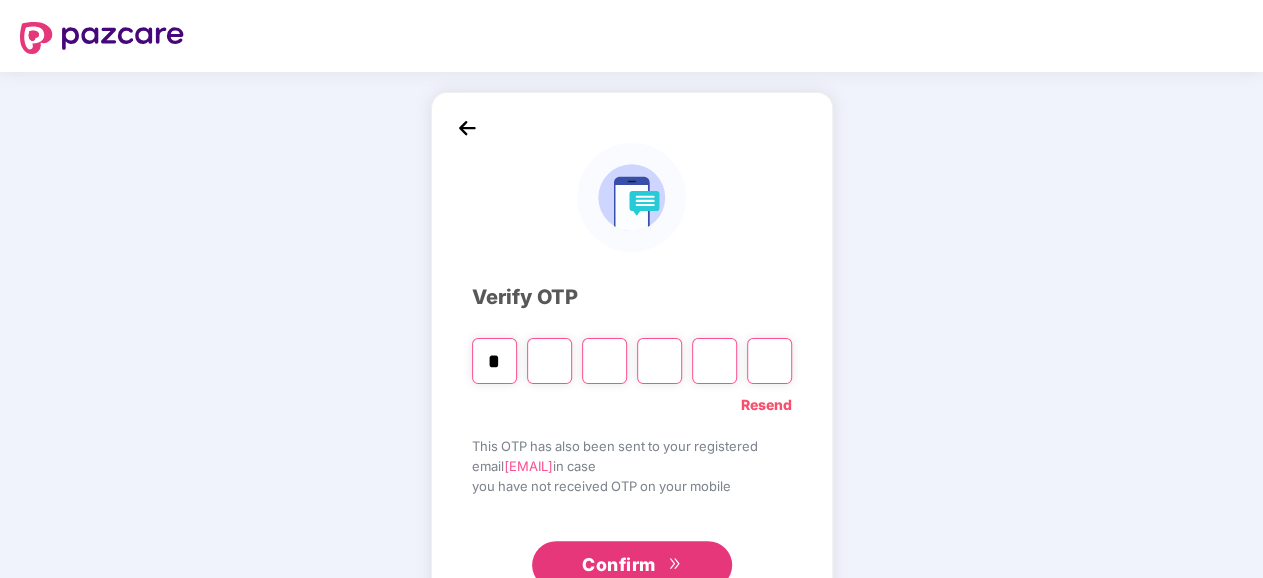 type on "*" 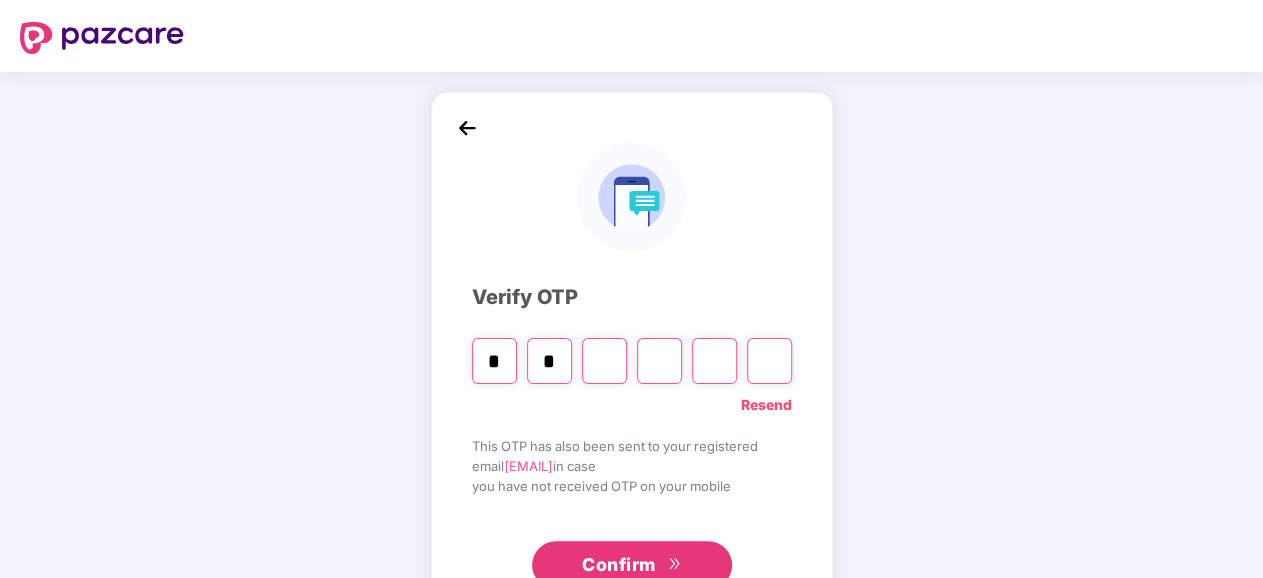 type on "*" 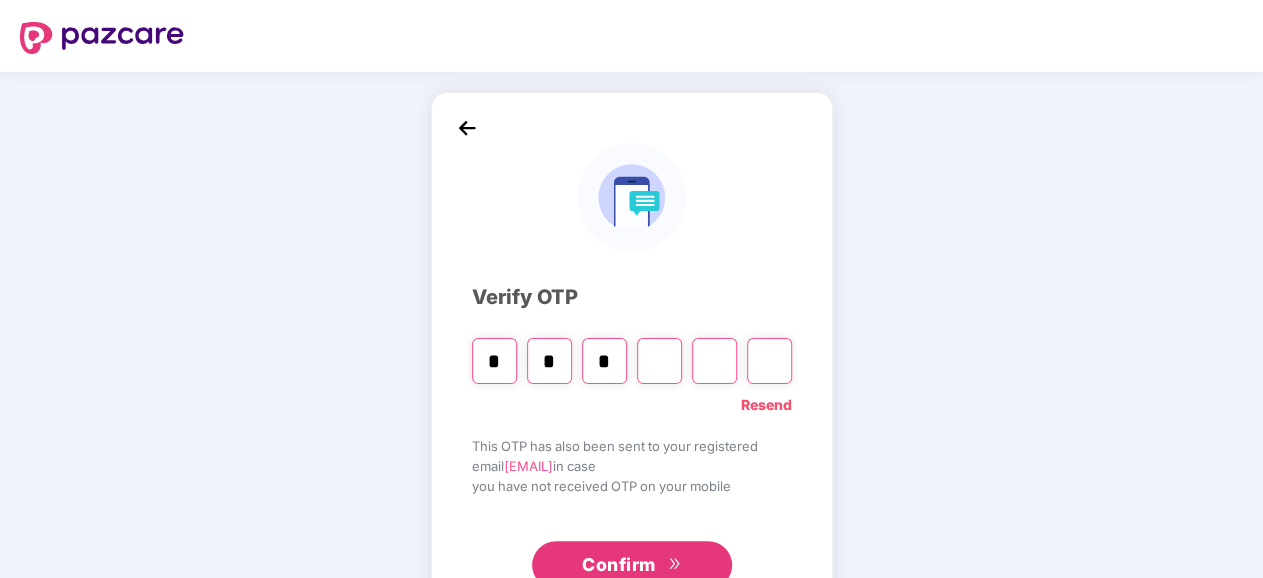 type on "*" 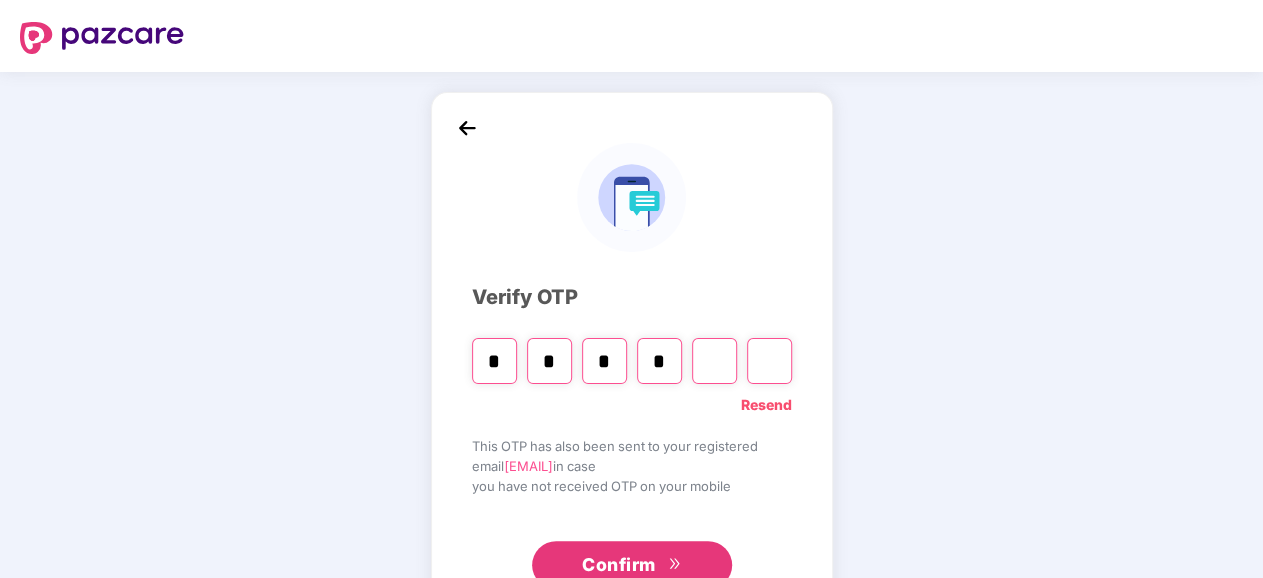 type on "*" 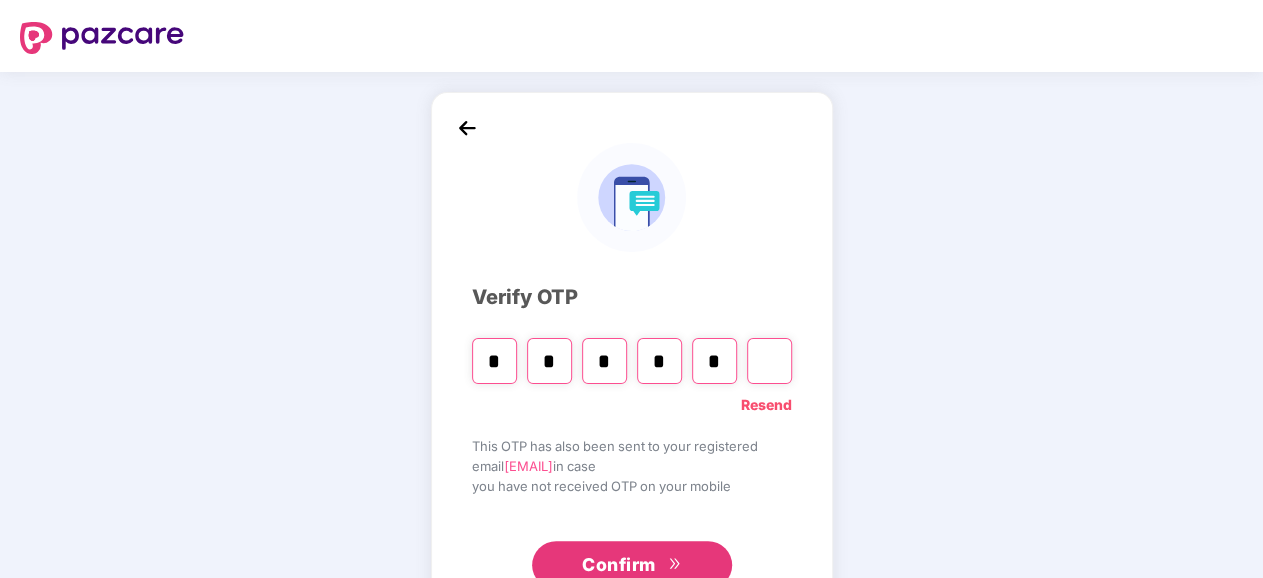 type on "*" 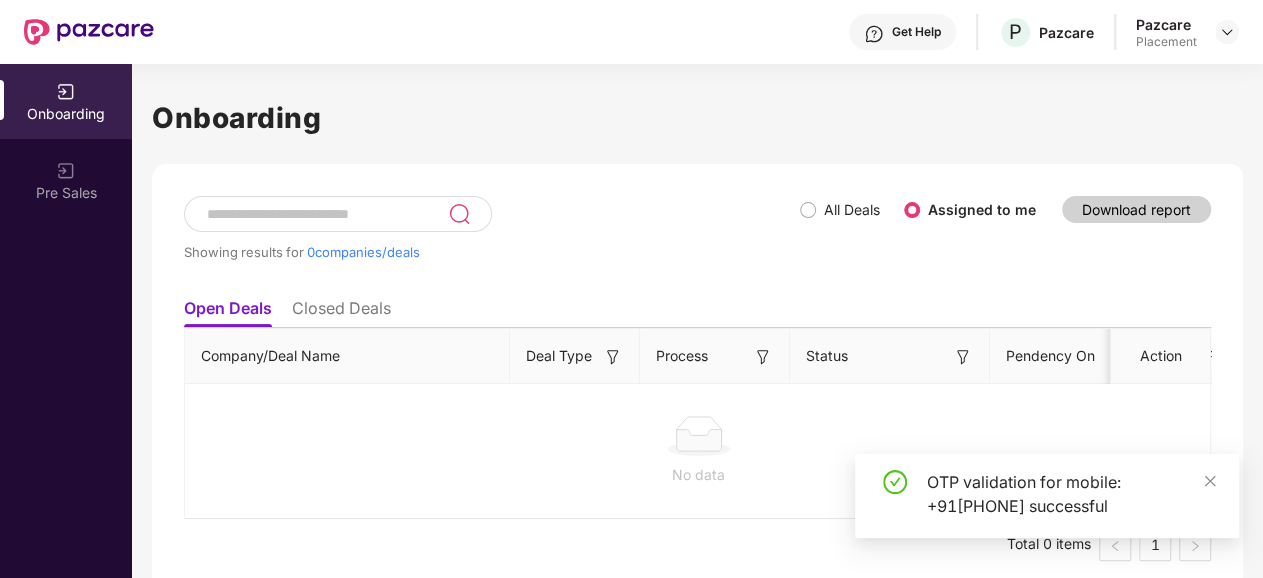 click on "Showing results for   0  companies/deals" at bounding box center [492, 252] 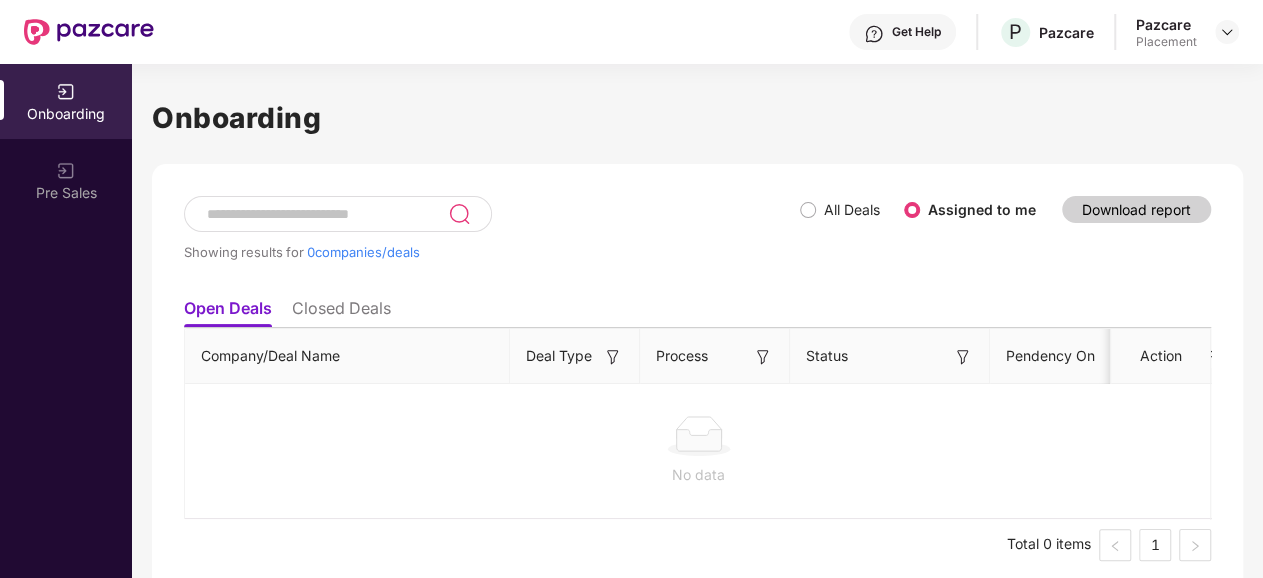 click on "Showing results for   0  companies/deals" at bounding box center (492, 252) 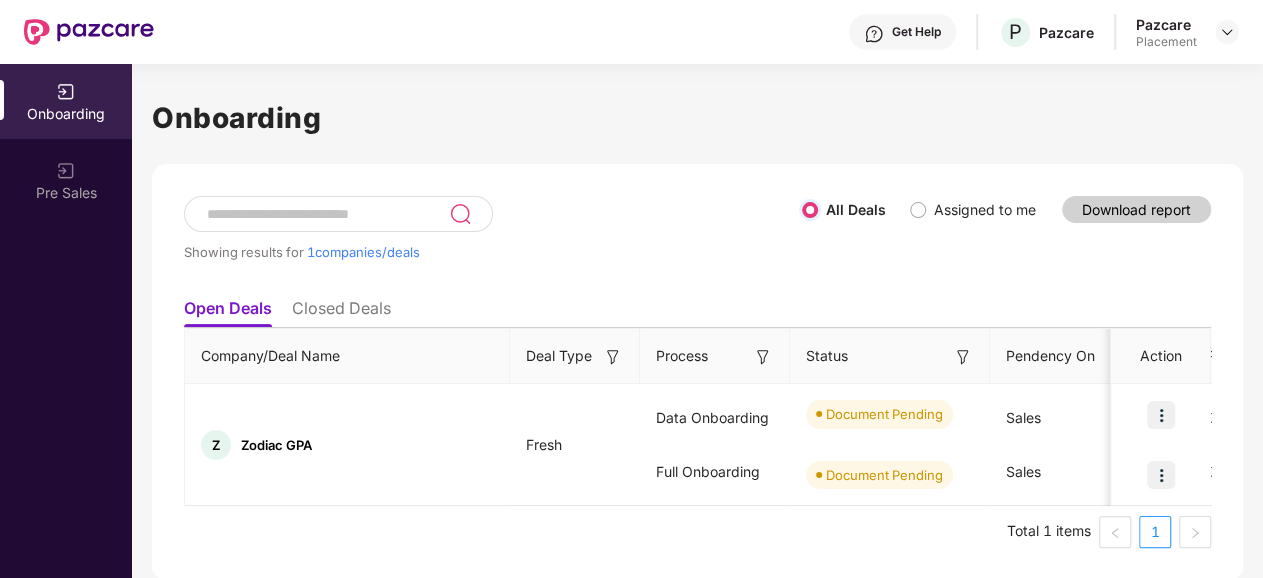 scroll, scrollTop: 1, scrollLeft: 0, axis: vertical 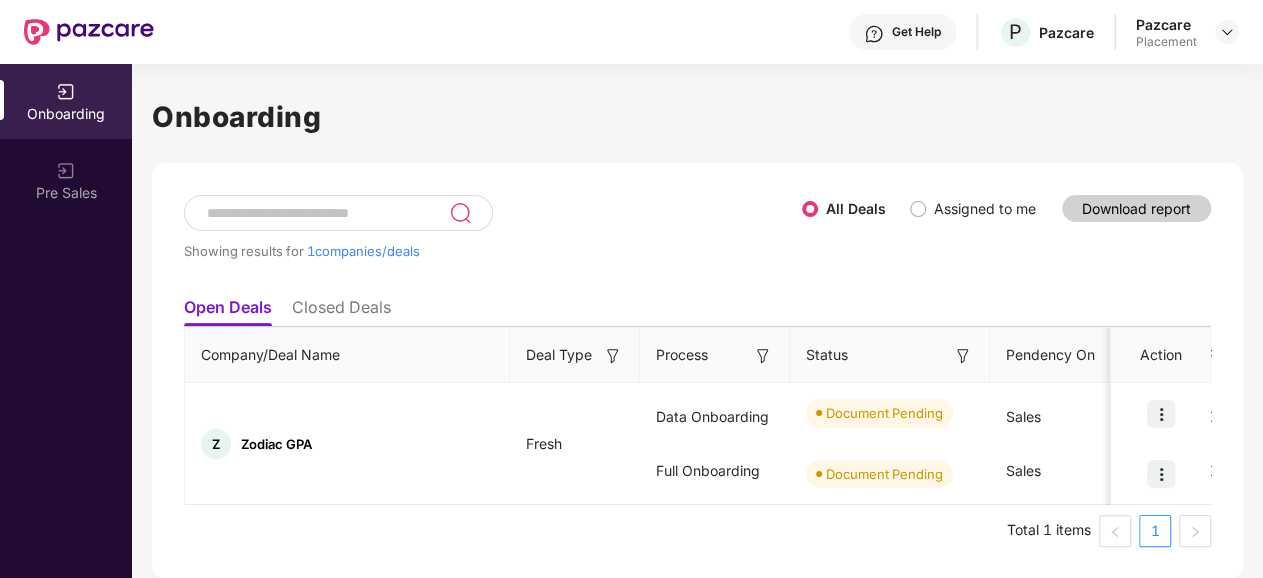 click on "Showing results for   1  companies/deals" at bounding box center (493, 251) 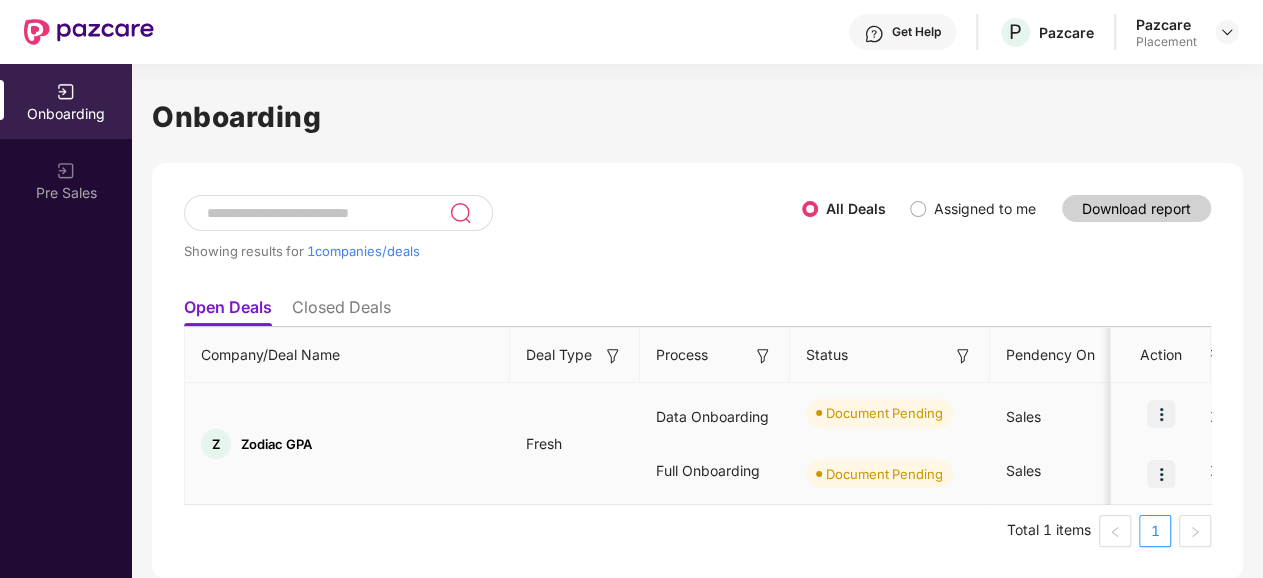 click on "Data Onboarding" at bounding box center [715, 417] 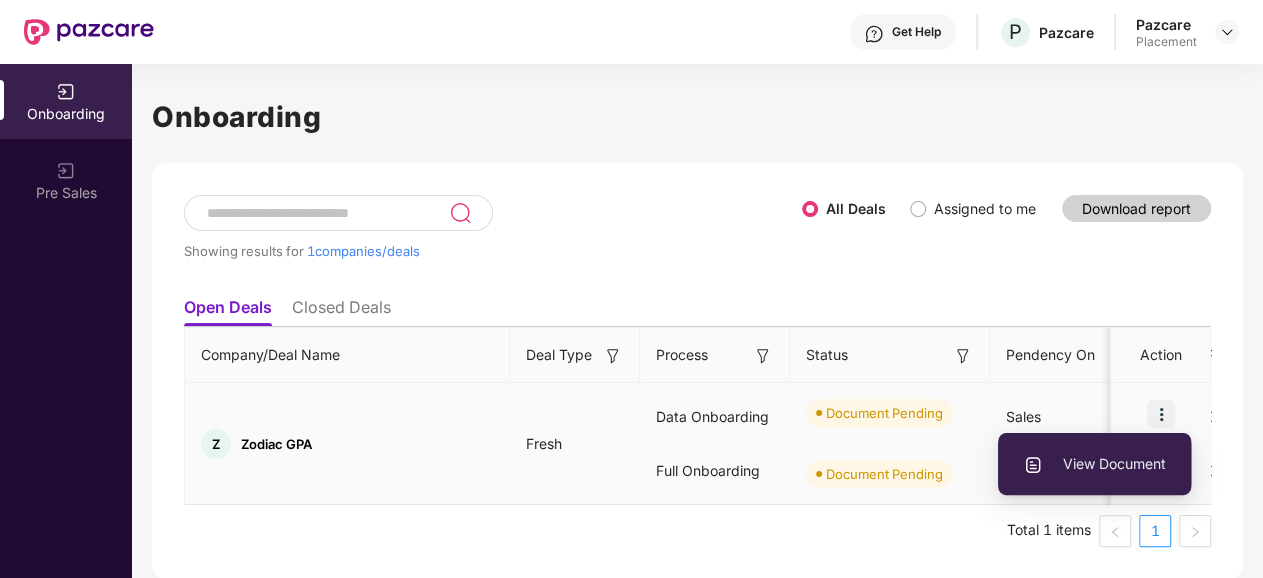 drag, startPoint x: 1091, startPoint y: 445, endPoint x: 1093, endPoint y: 455, distance: 10.198039 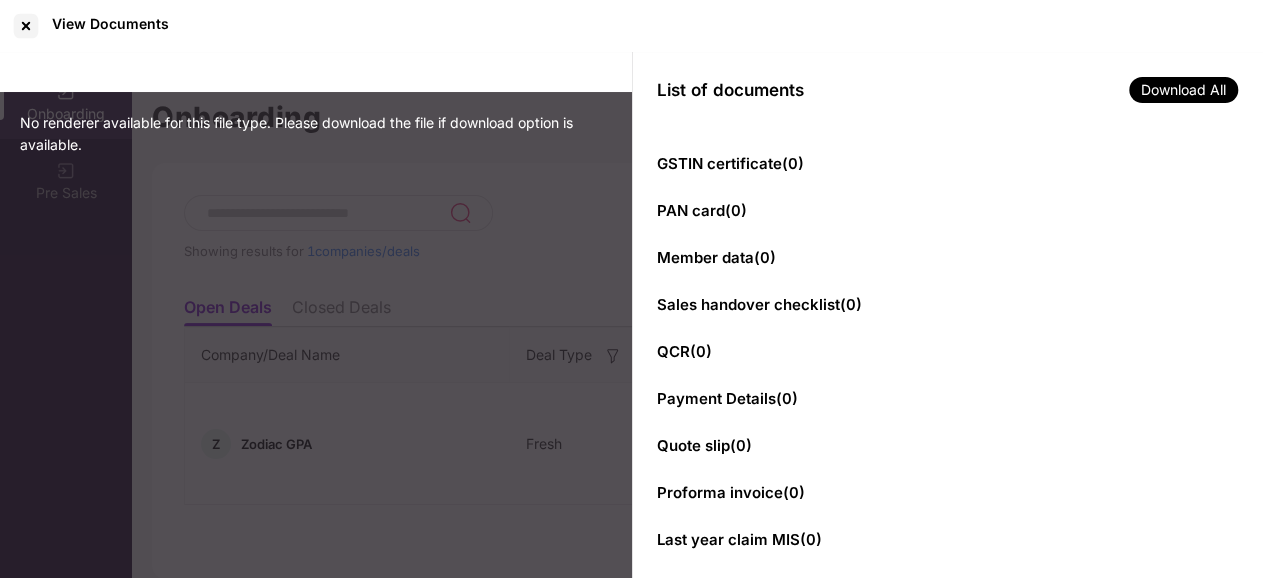 click on "GSTIN certificate  ( 0 )" at bounding box center (730, 163) 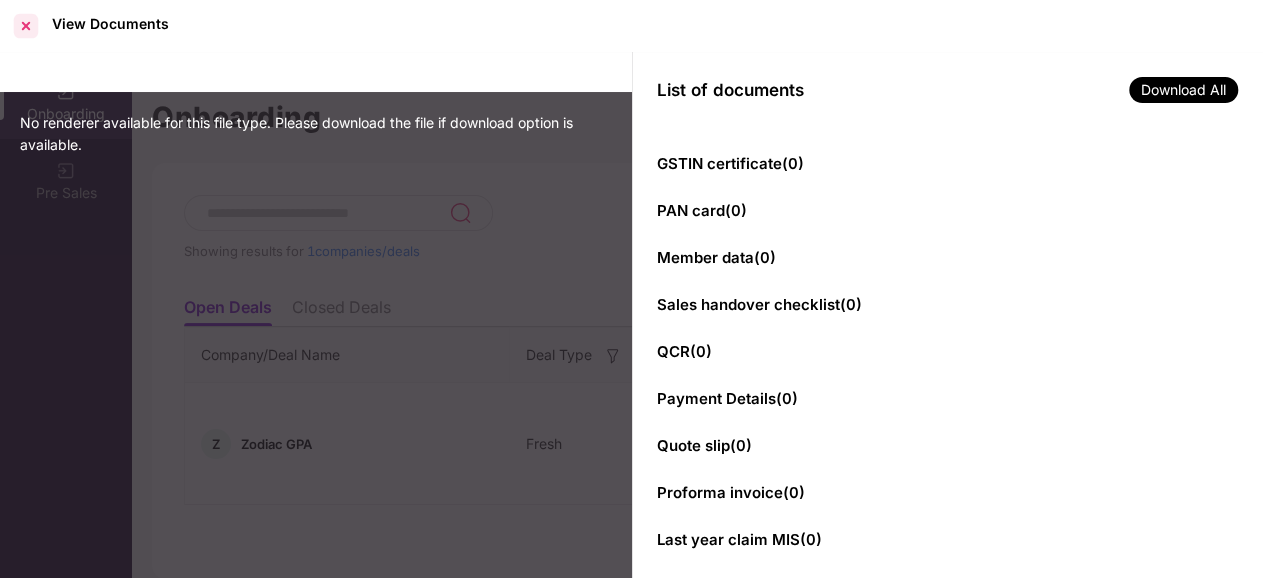 click at bounding box center [26, 26] 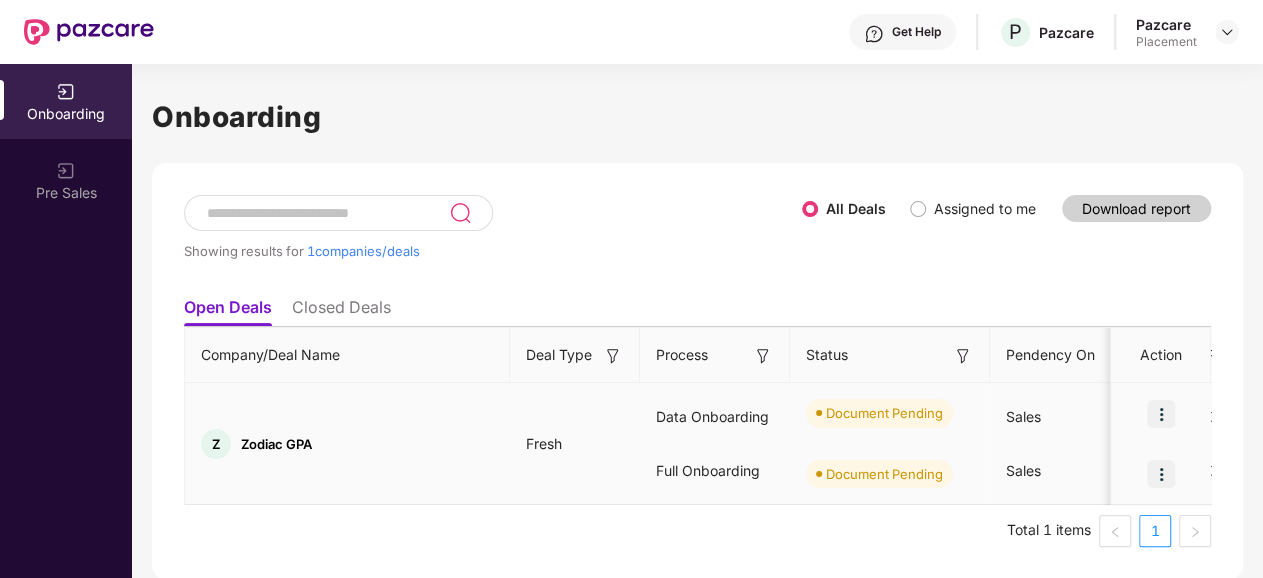 click at bounding box center [1161, 474] 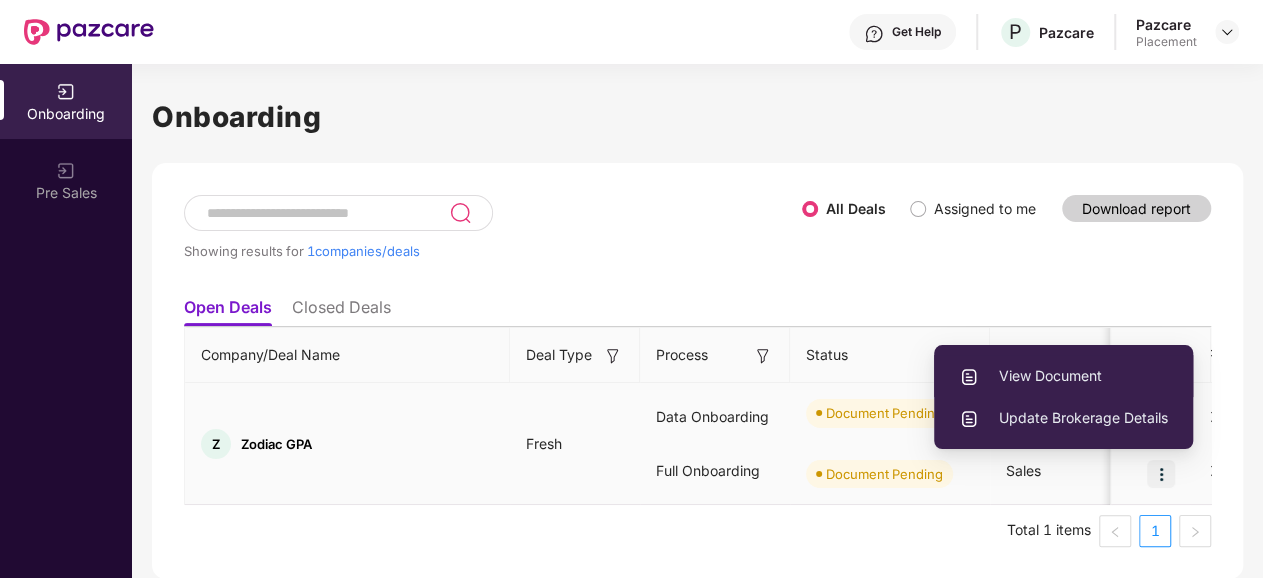 click on "View Document" at bounding box center (1063, 376) 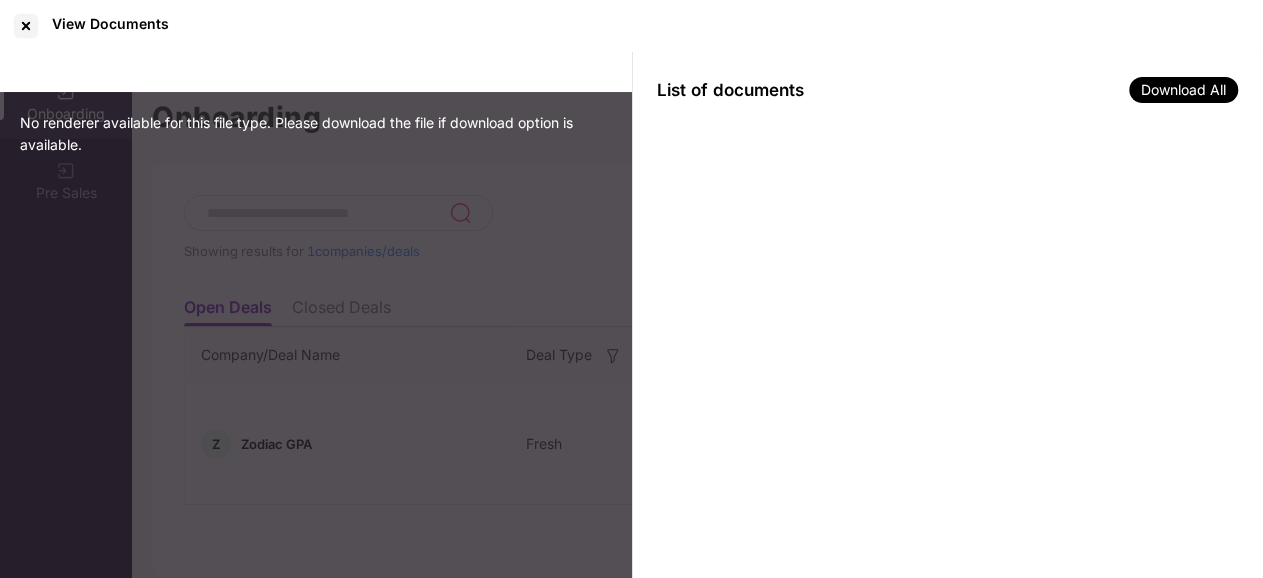 click on "No renderer available for this file type. Please download the file if download option is available." at bounding box center (316, 316) 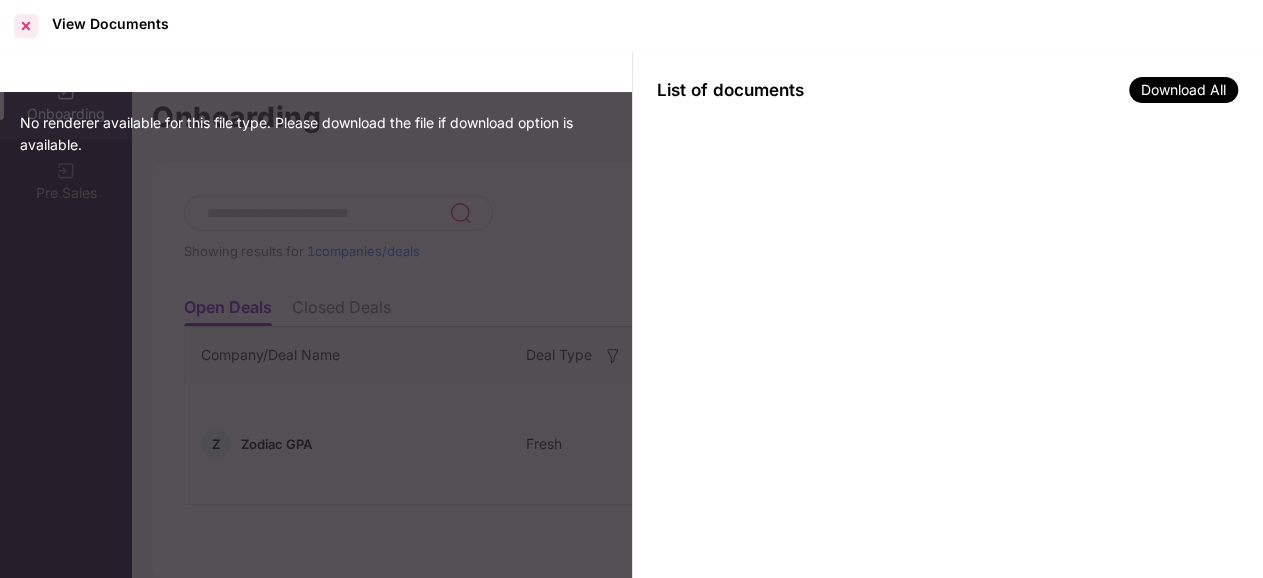 click at bounding box center (26, 26) 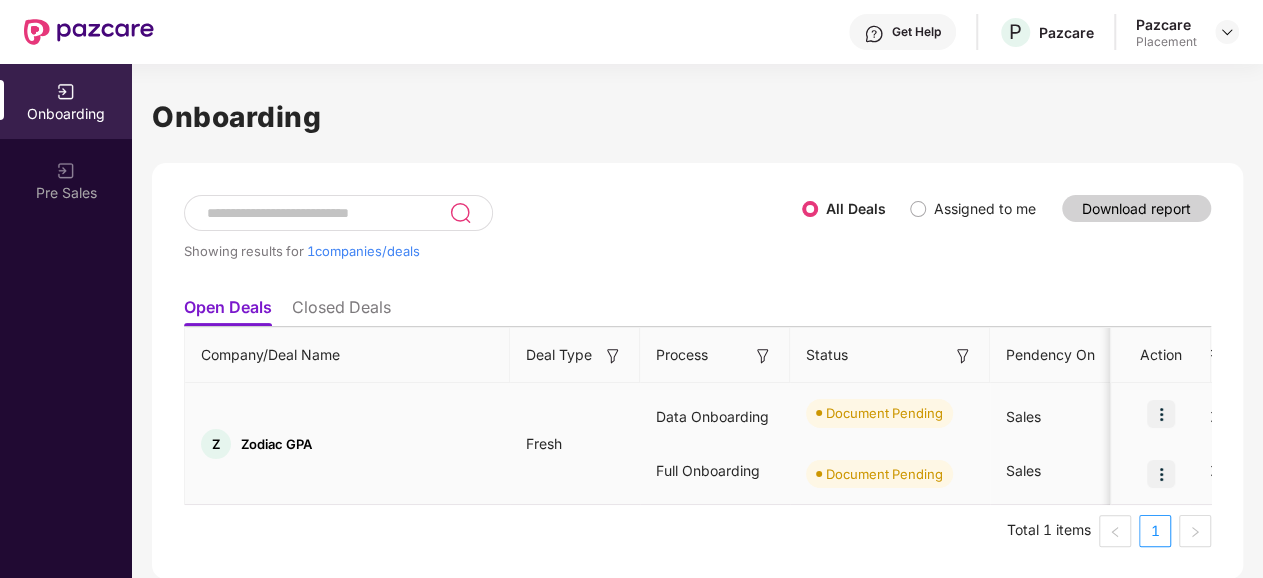 click on "Sales" at bounding box center [1023, 470] 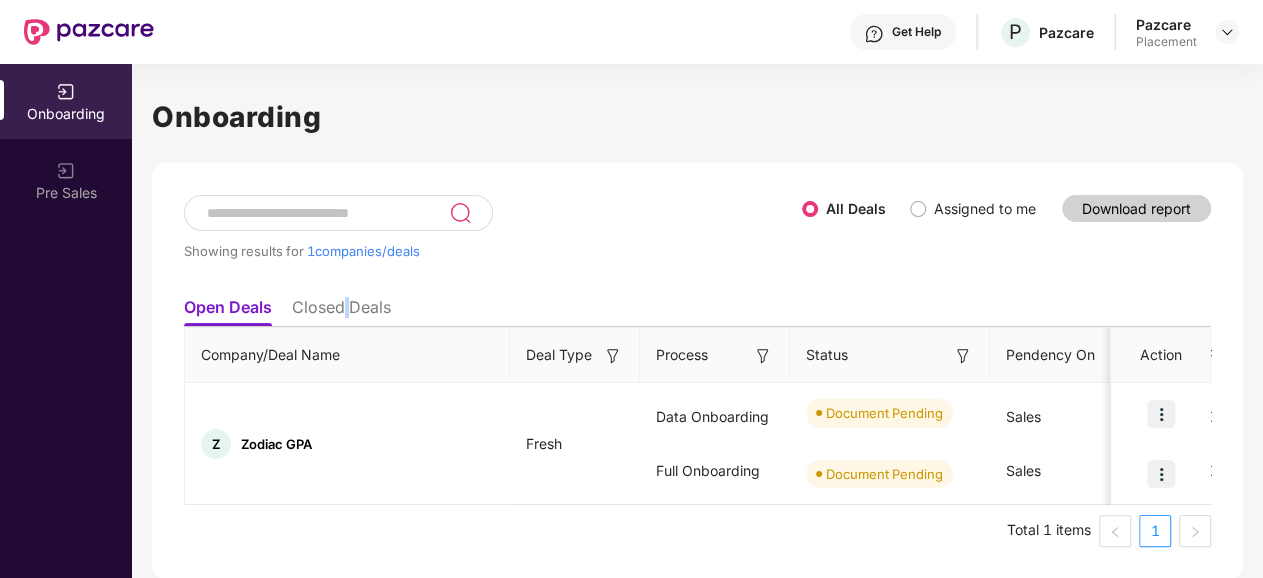 click on "Closed Deals" at bounding box center [341, 311] 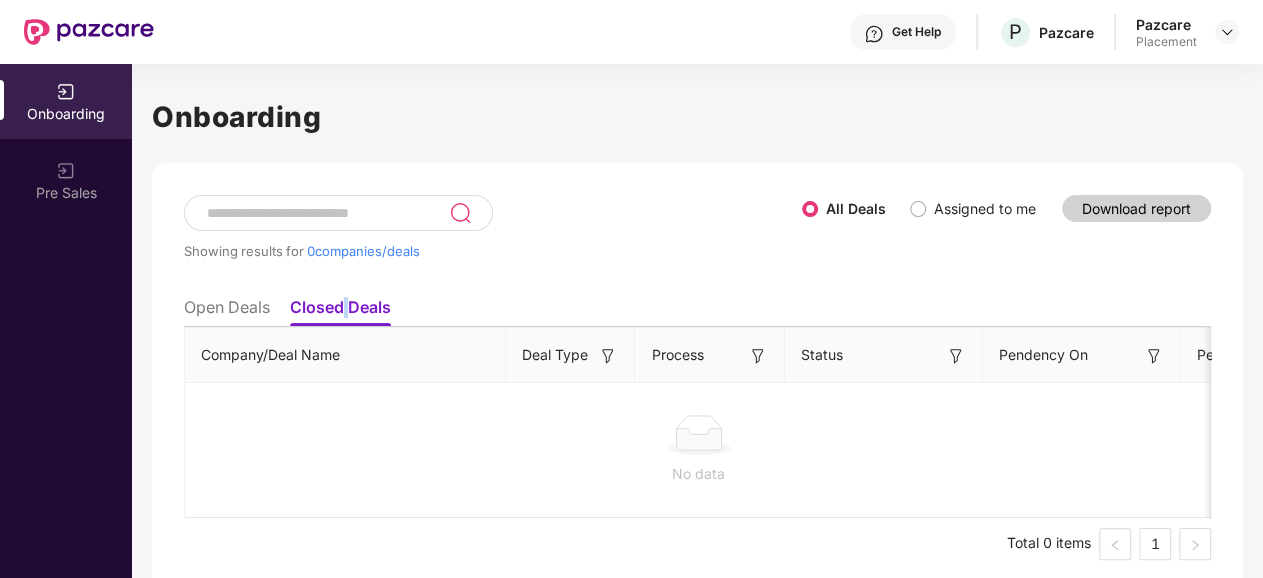 scroll, scrollTop: 0, scrollLeft: 0, axis: both 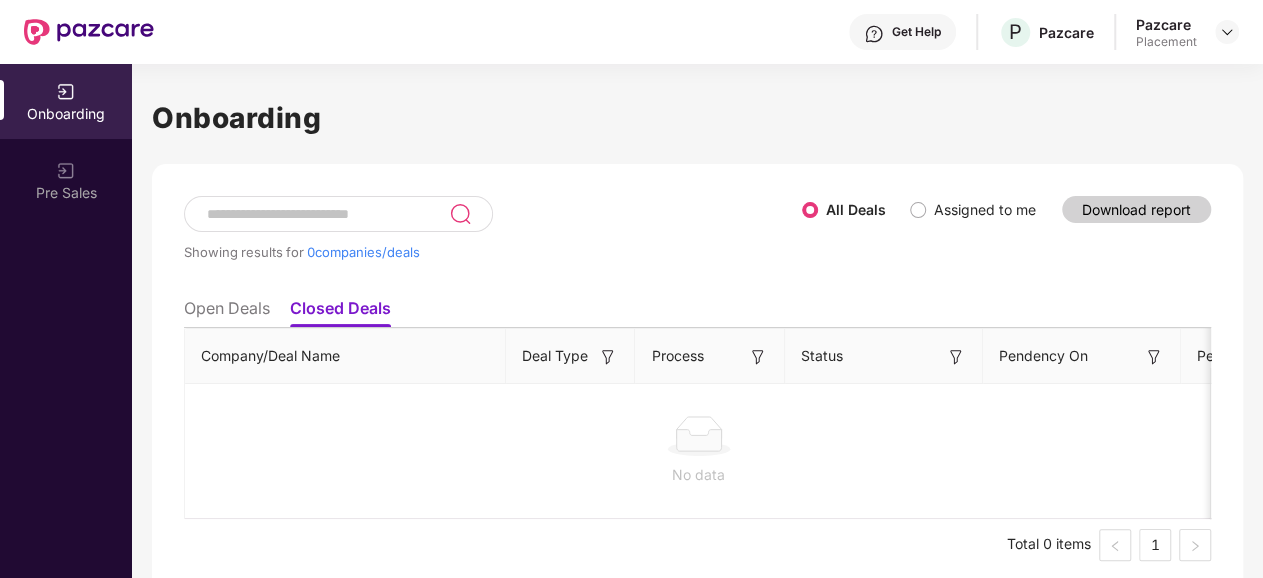 click on "Open Deals" at bounding box center (227, 312) 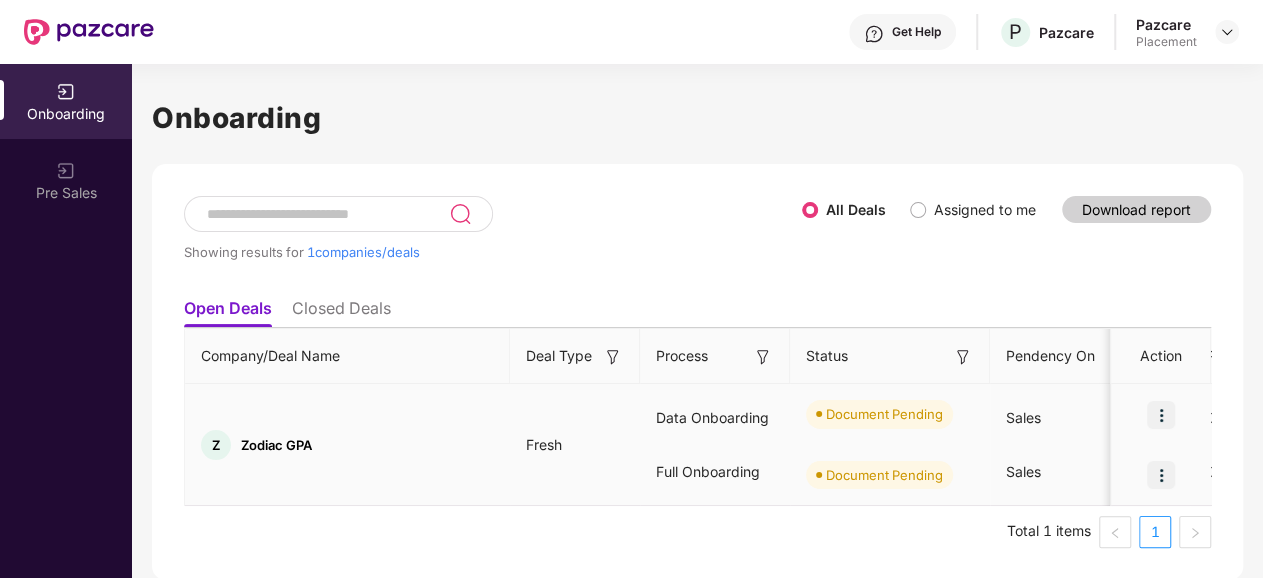 click at bounding box center [1161, 415] 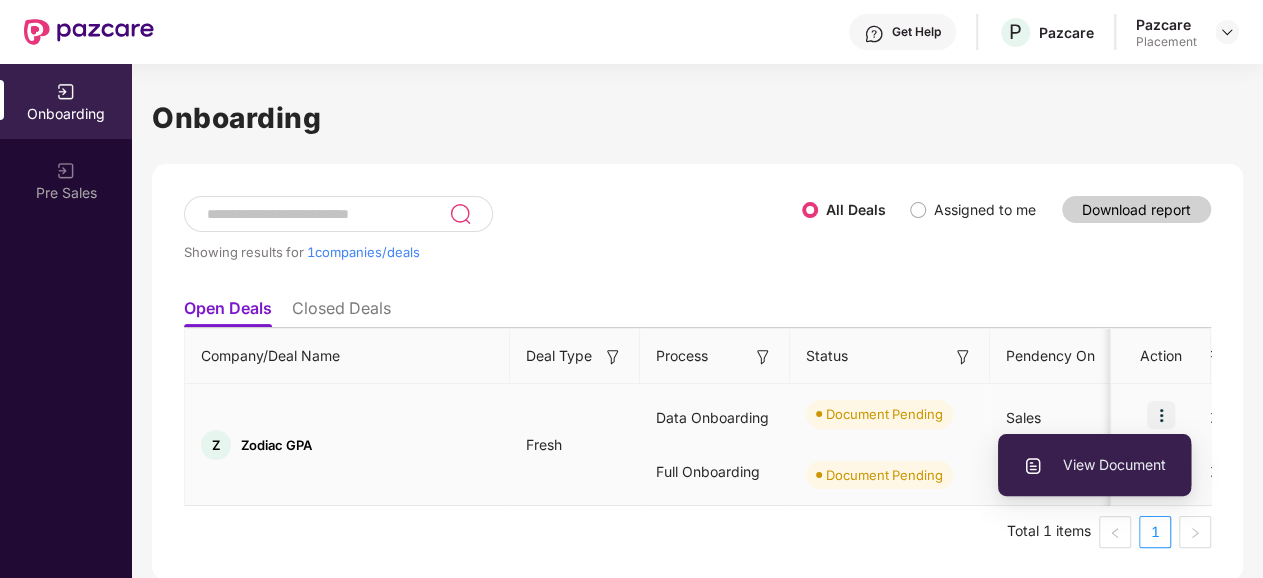 click on "View Document" at bounding box center (1094, 465) 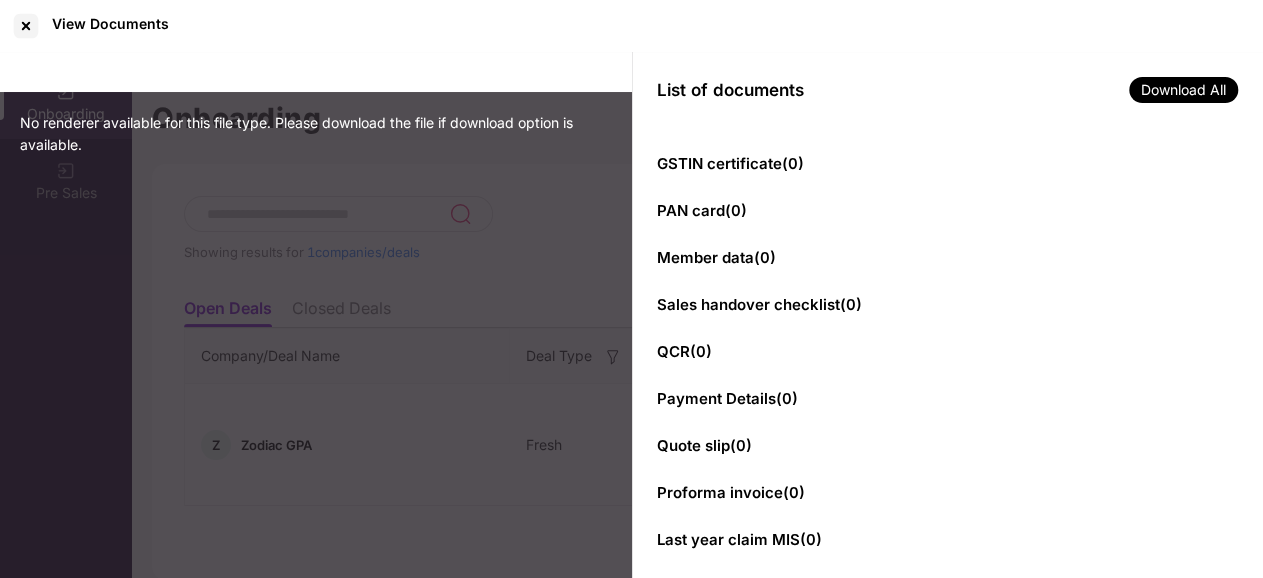click on "GSTIN certificate  ( 0 )" at bounding box center (730, 163) 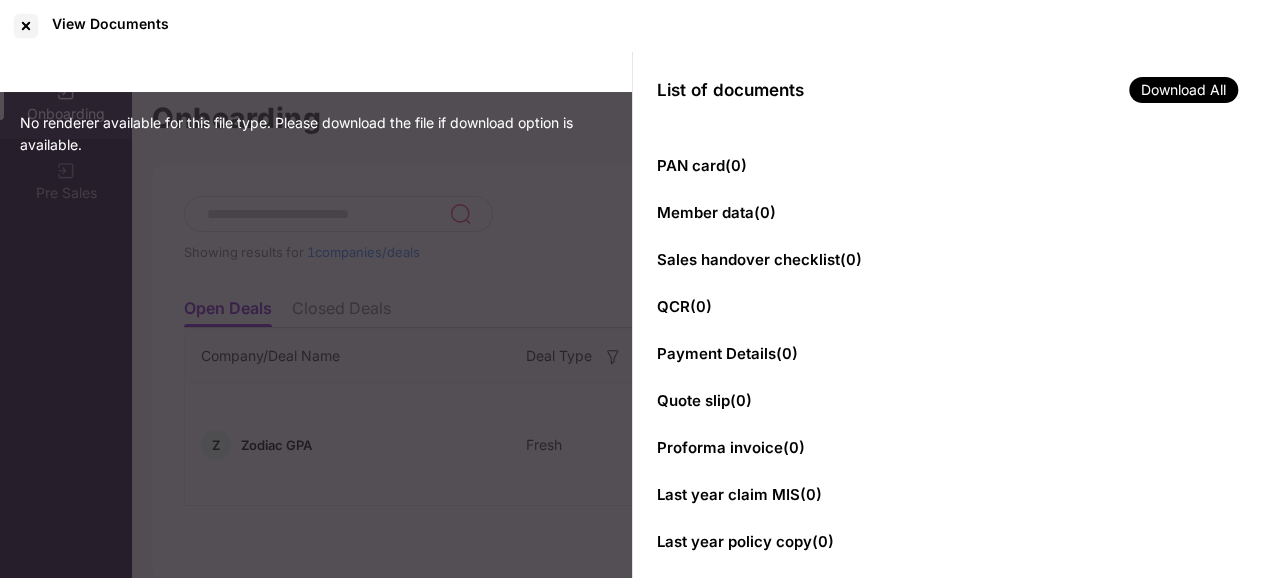 scroll, scrollTop: 68, scrollLeft: 0, axis: vertical 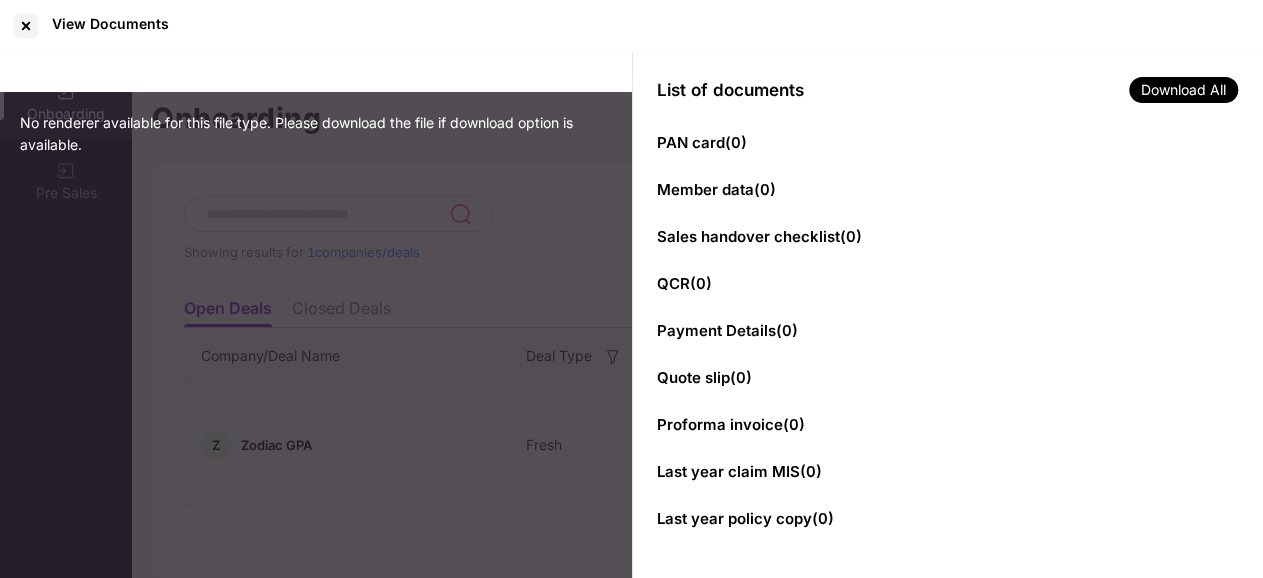 click on "Member data  ( 0 )" at bounding box center [716, 189] 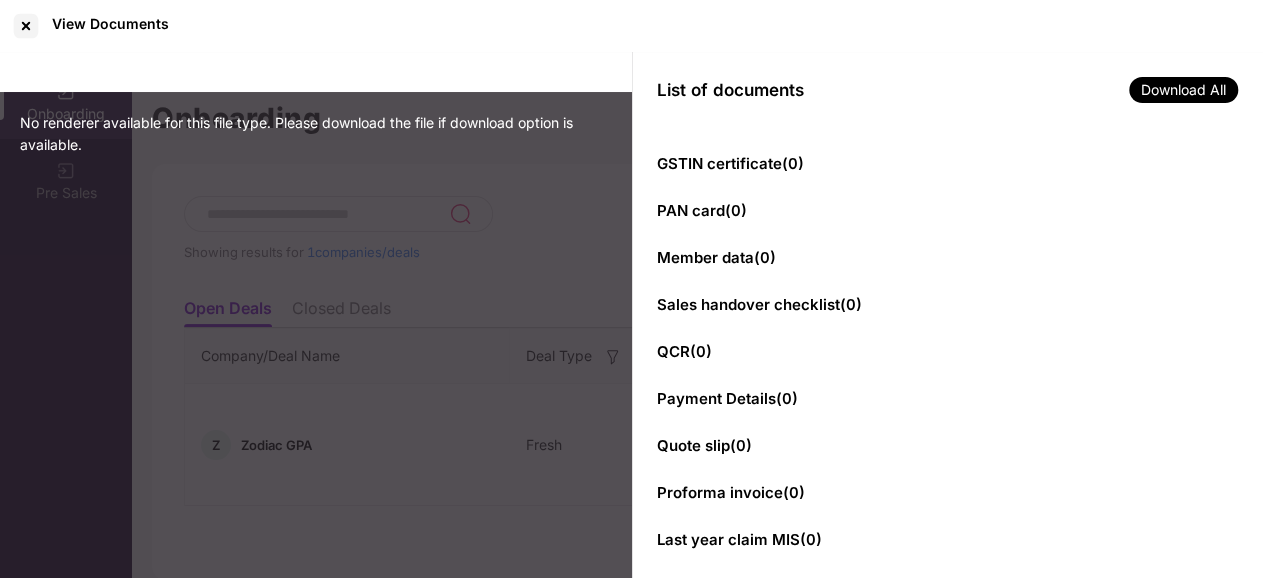 click on "GSTIN certificate  ( 0 )" at bounding box center (730, 163) 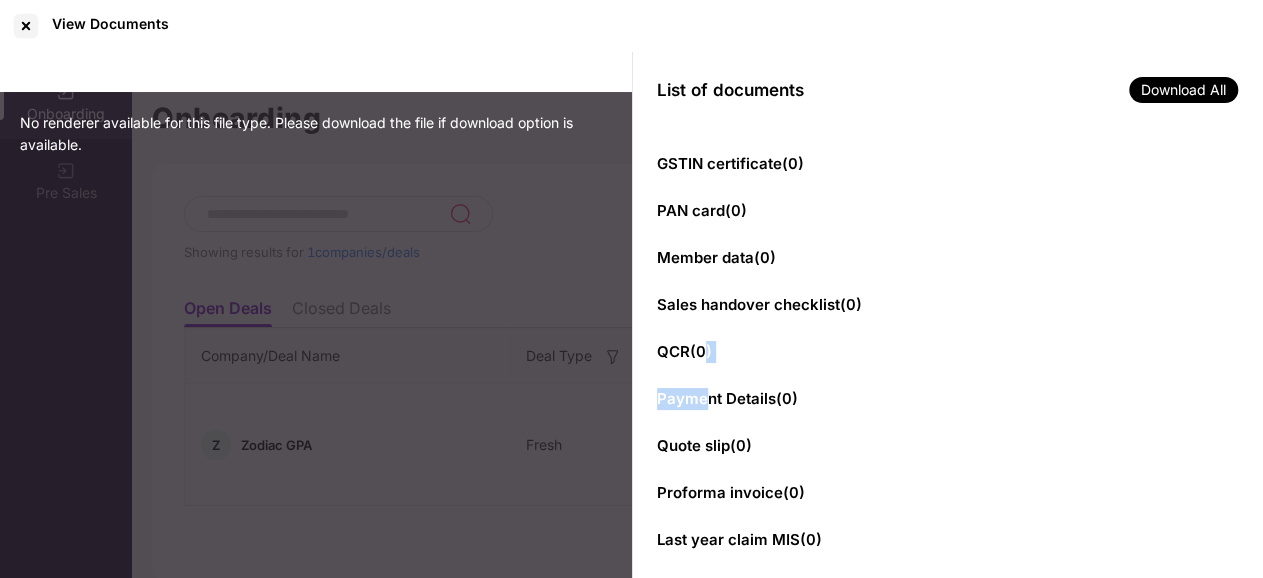 click on "GSTIN certificate  ( 0 ) PAN card  ( 0 ) Member data  ( 0 ) Sales handover checklist  ( 0 ) QCR  ( 0 ) Payment Details  ( 0 ) Quote slip  ( 0 ) Proforma invoice  ( 0 ) Last year claim MIS  ( 0 ) Last year policy copy  ( 0 )" at bounding box center [948, 354] 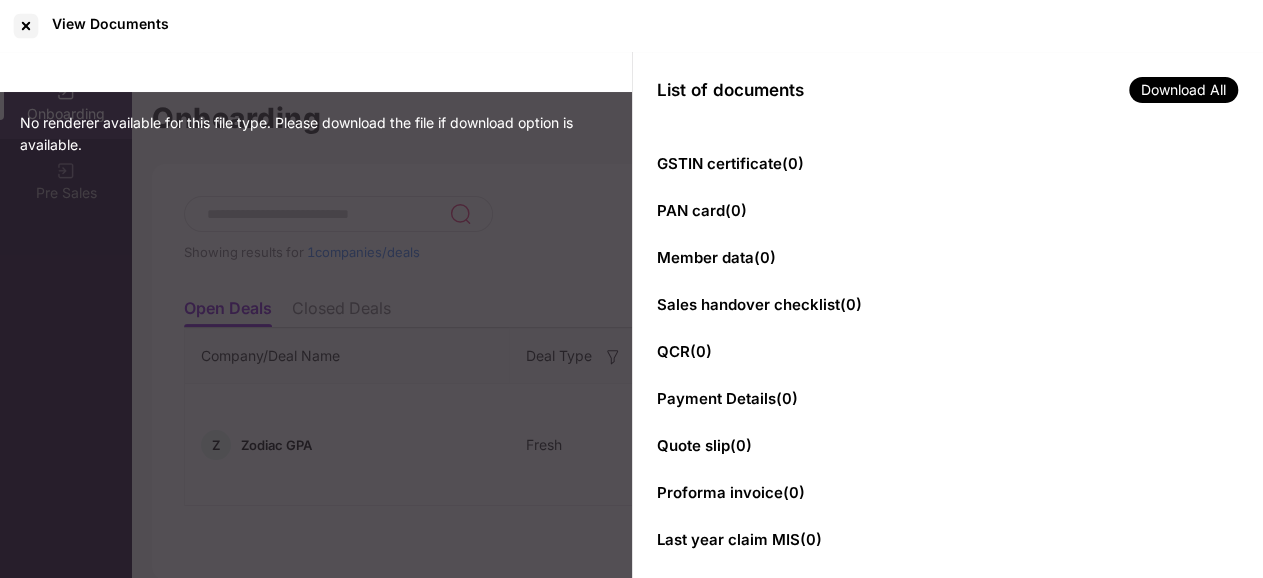 click on "Proforma invoice  ( 0 )" at bounding box center (731, 492) 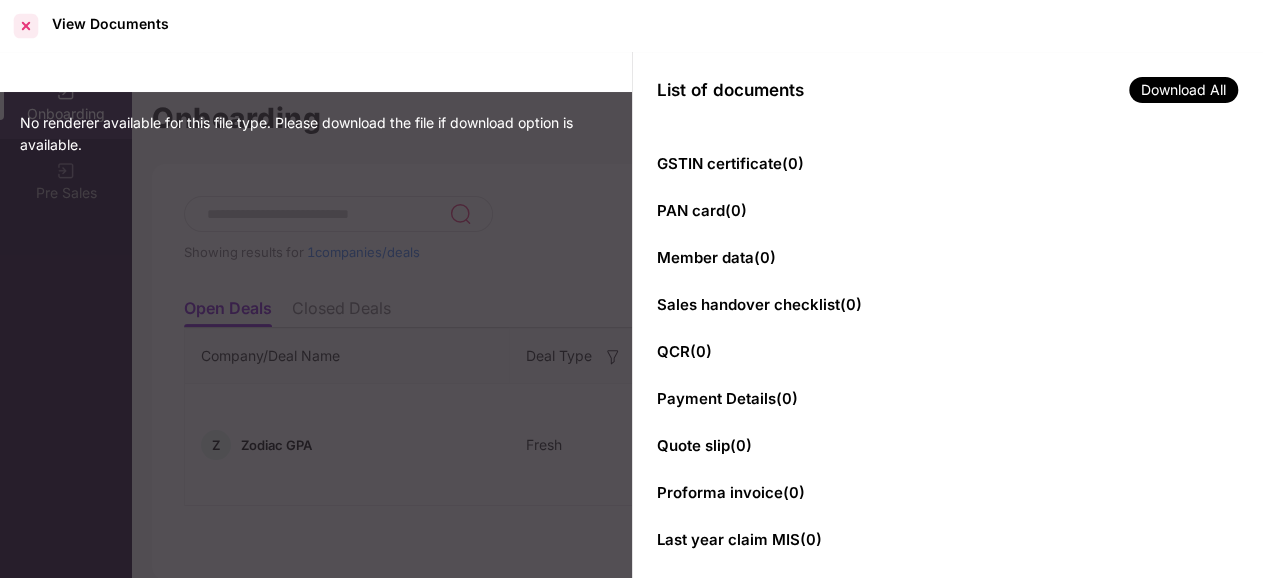 click at bounding box center (26, 26) 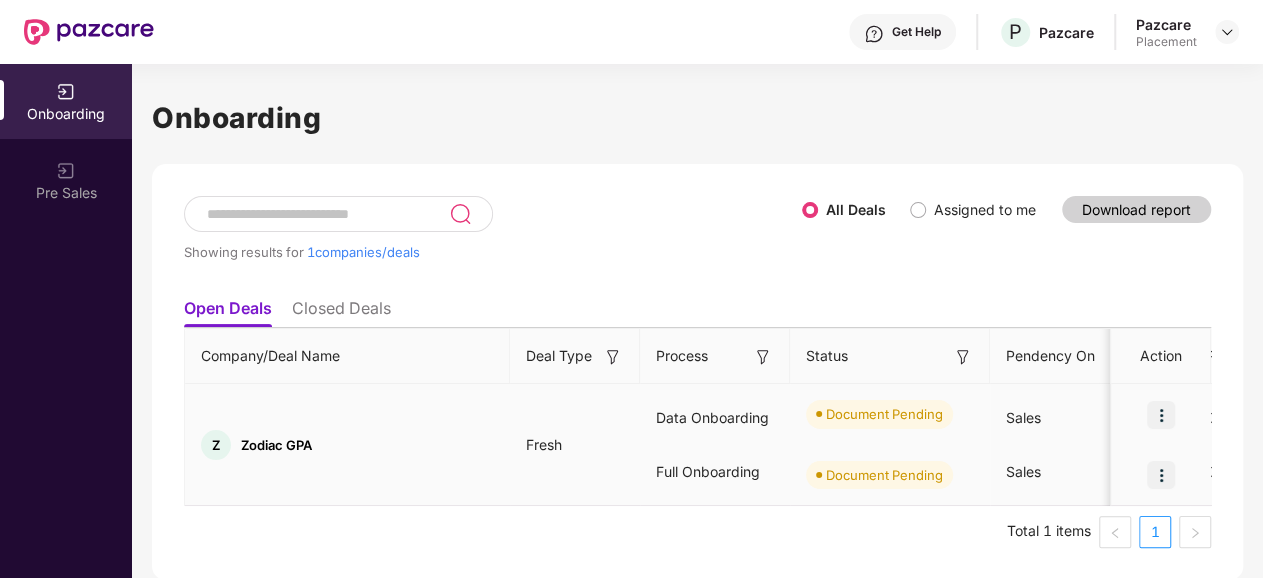 scroll, scrollTop: 0, scrollLeft: 0, axis: both 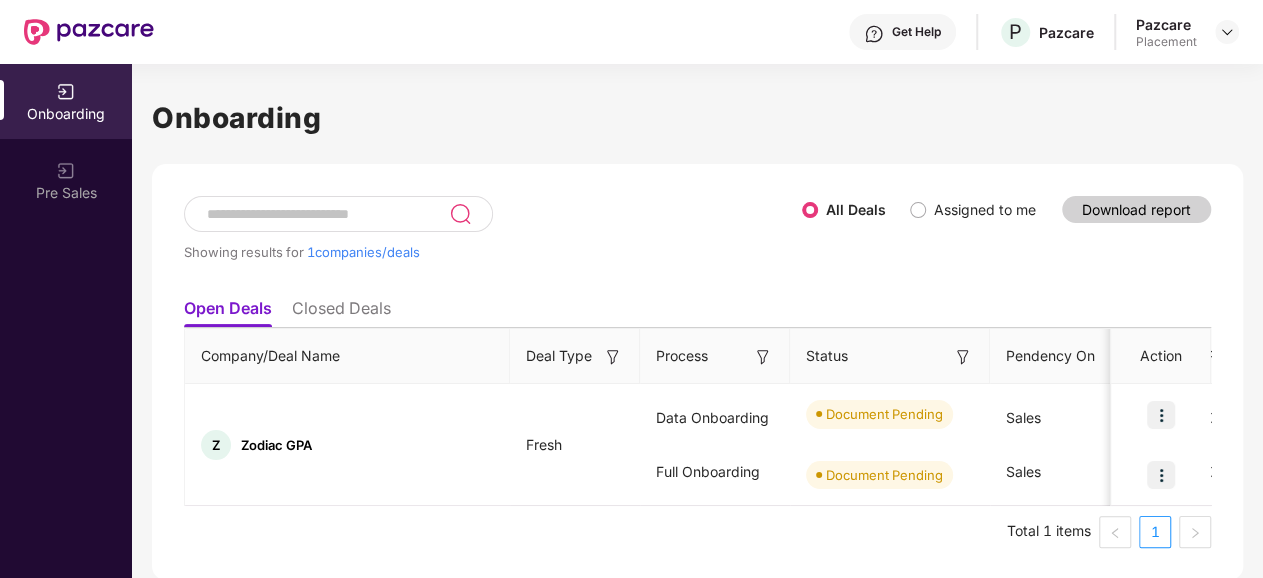 click on "Open Deals Closed Deals" at bounding box center [697, 308] 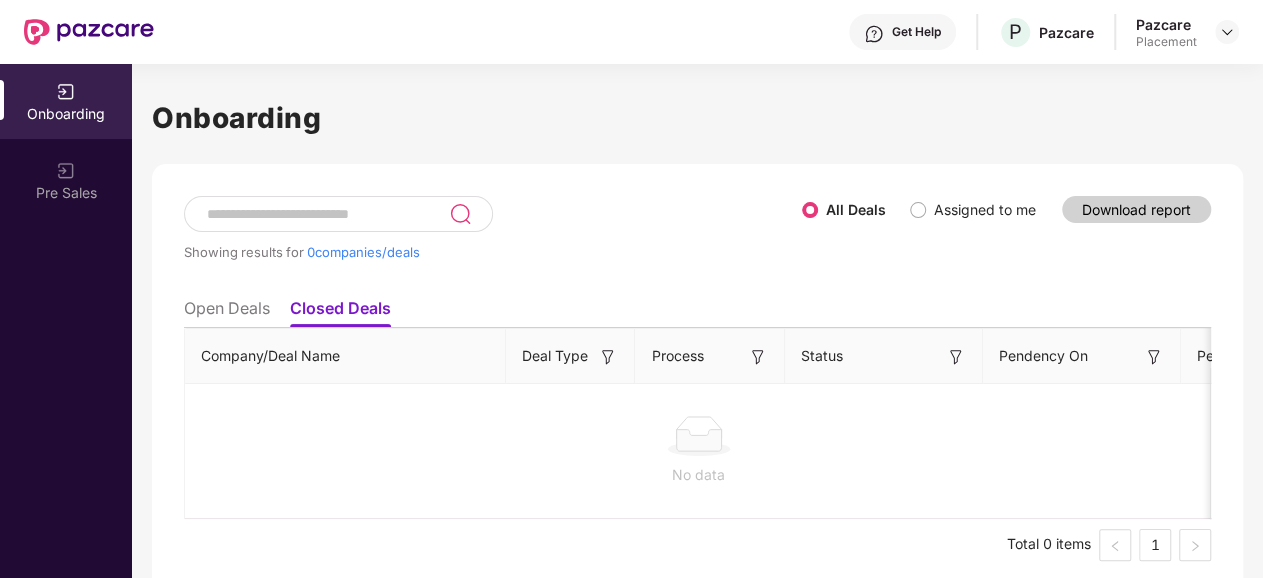 click on "Open Deals" at bounding box center (227, 312) 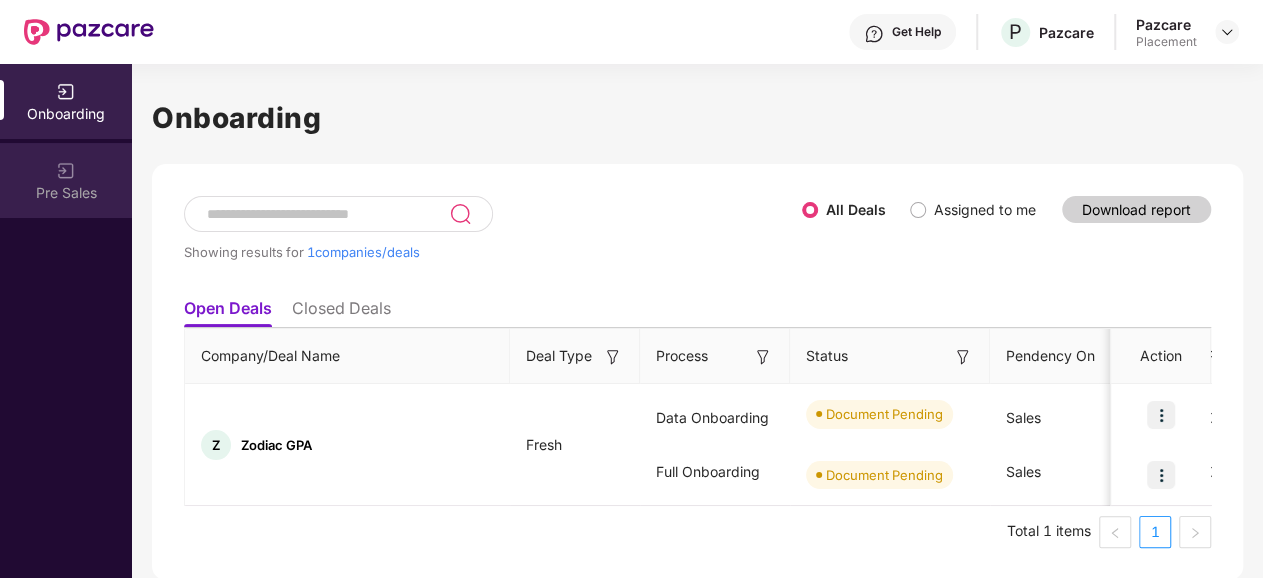 click at bounding box center [66, 171] 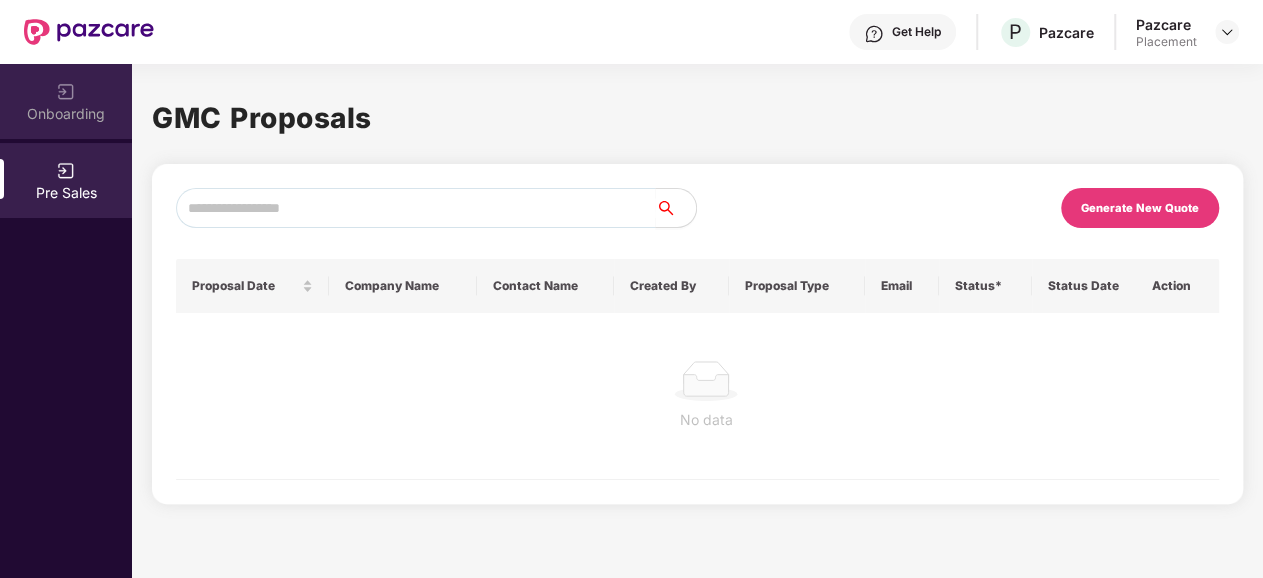 click on "Onboarding" at bounding box center (66, 114) 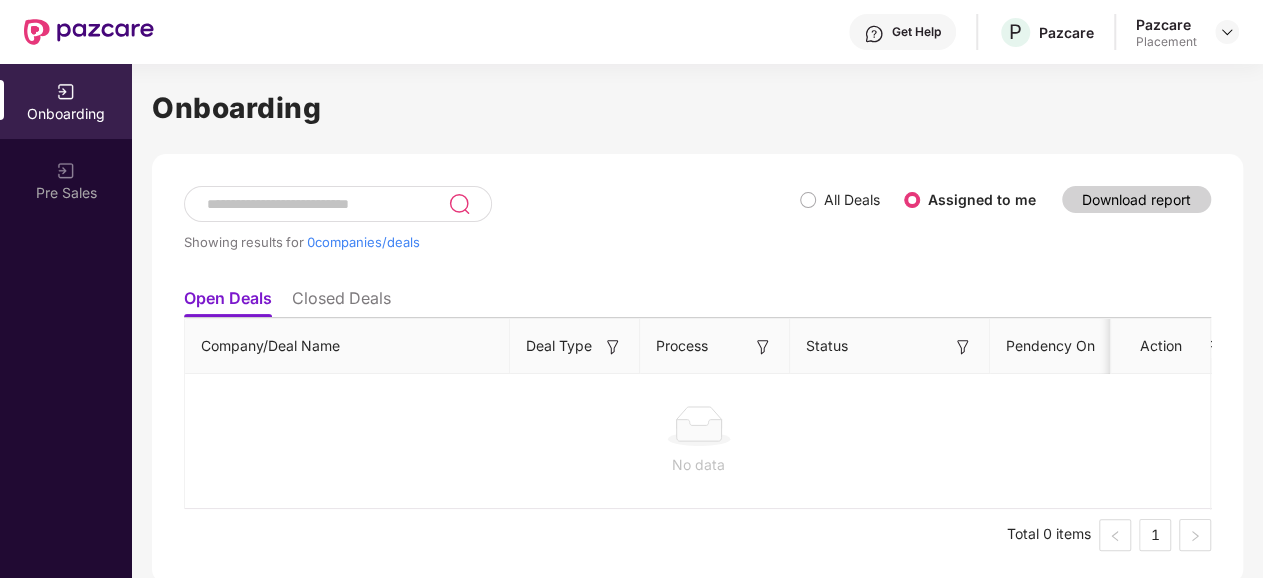 scroll, scrollTop: 13, scrollLeft: 0, axis: vertical 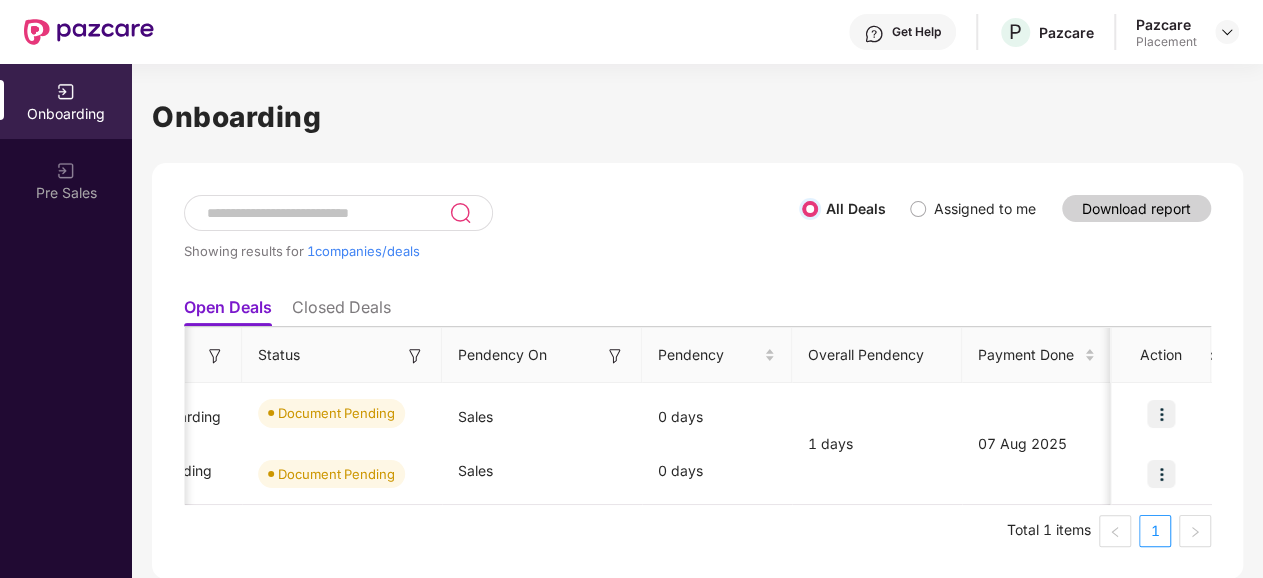 drag, startPoint x: 463, startPoint y: 499, endPoint x: 666, endPoint y: 498, distance: 203.00246 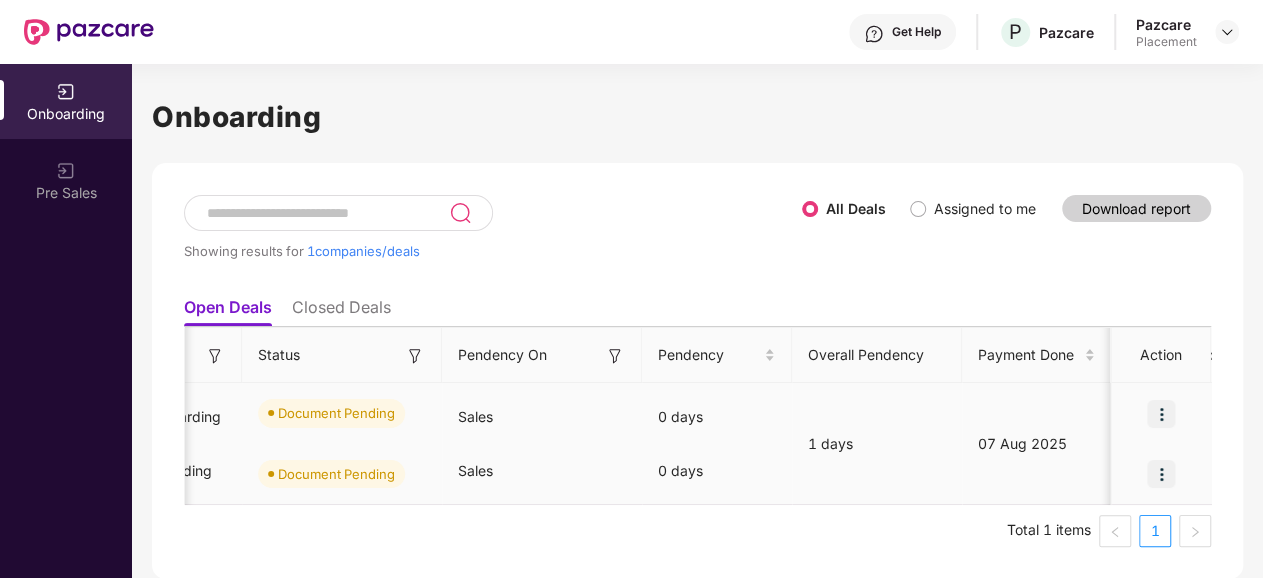 click on "0 days" at bounding box center (717, 417) 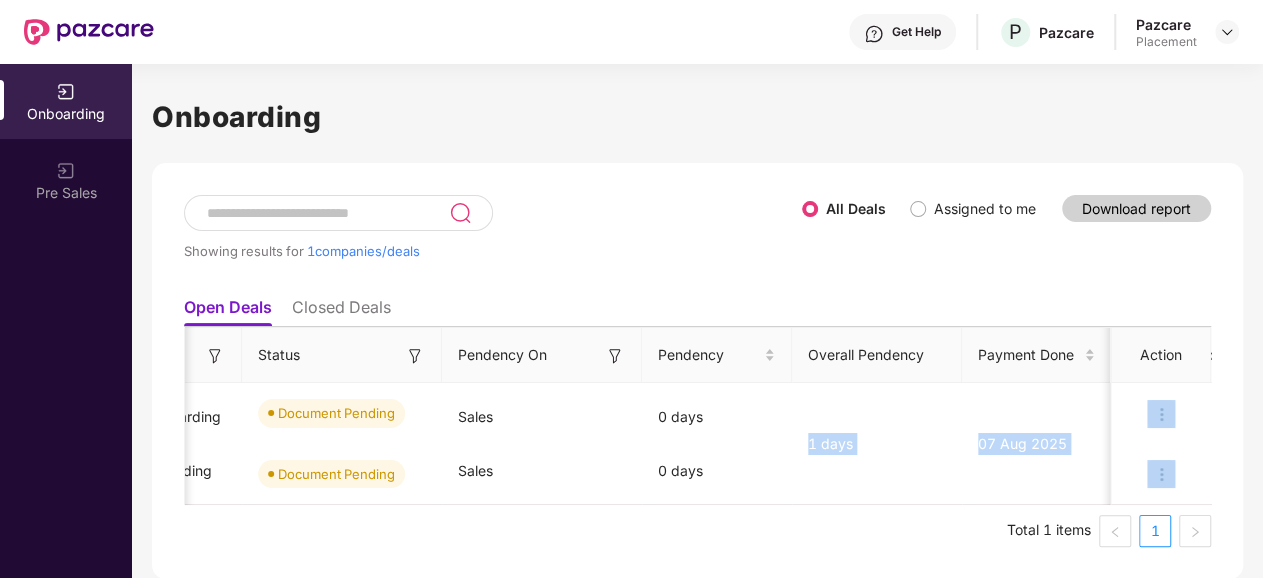 drag, startPoint x: 667, startPoint y: 505, endPoint x: 776, endPoint y: 493, distance: 109.65856 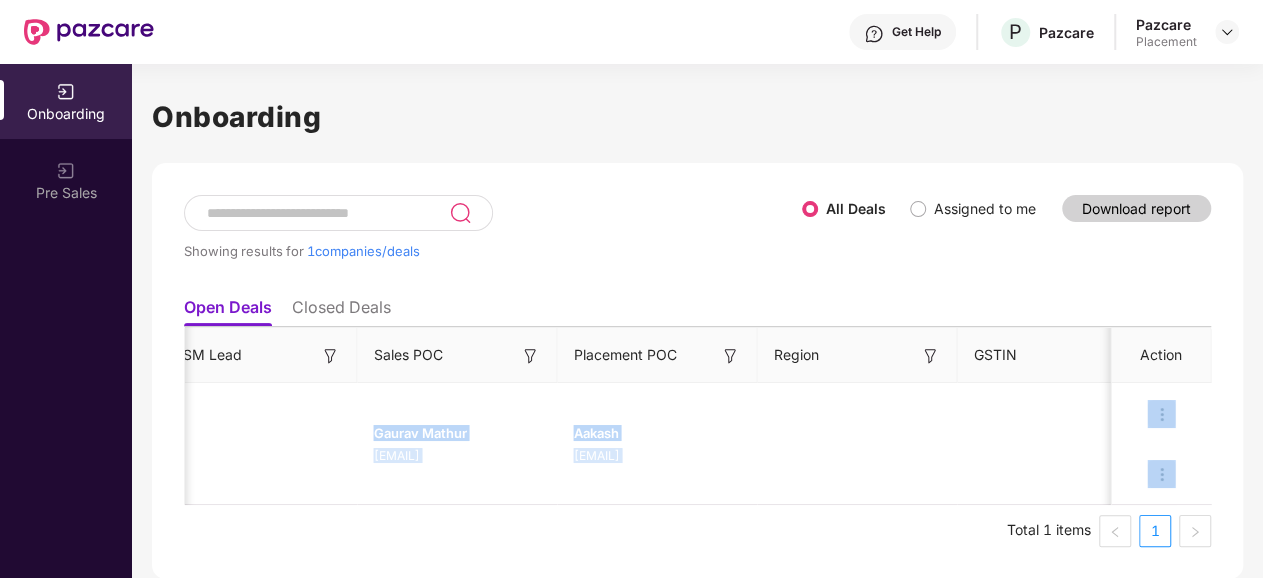 scroll, scrollTop: 0, scrollLeft: 1882, axis: horizontal 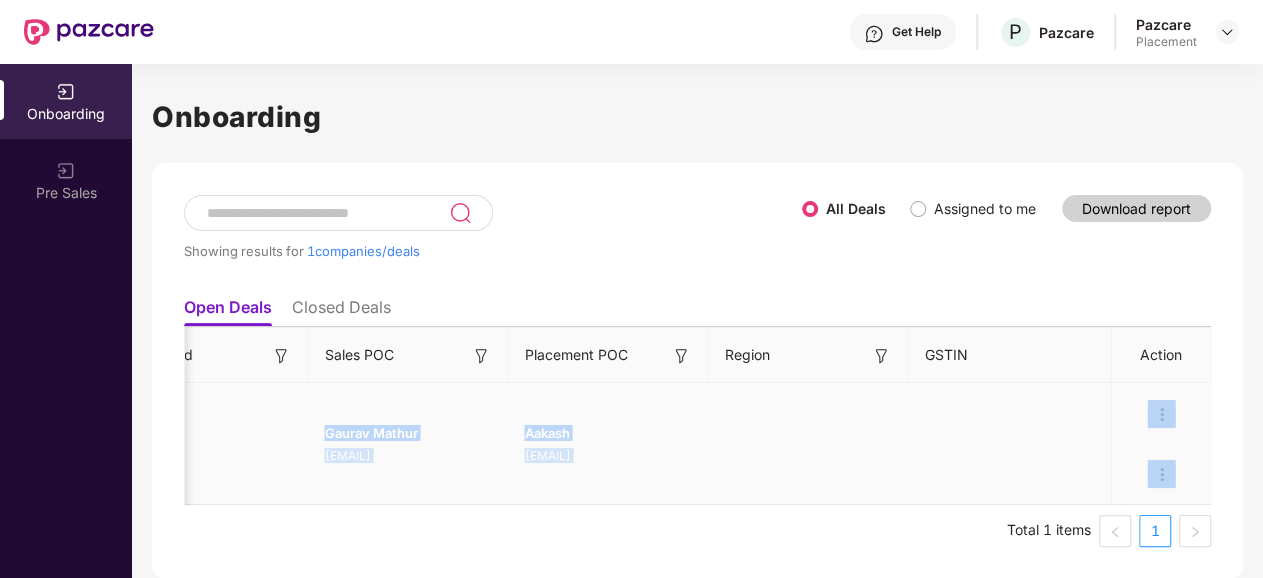 click on "[FIRST] [LAST] [EMAIL]" at bounding box center (408, 444) 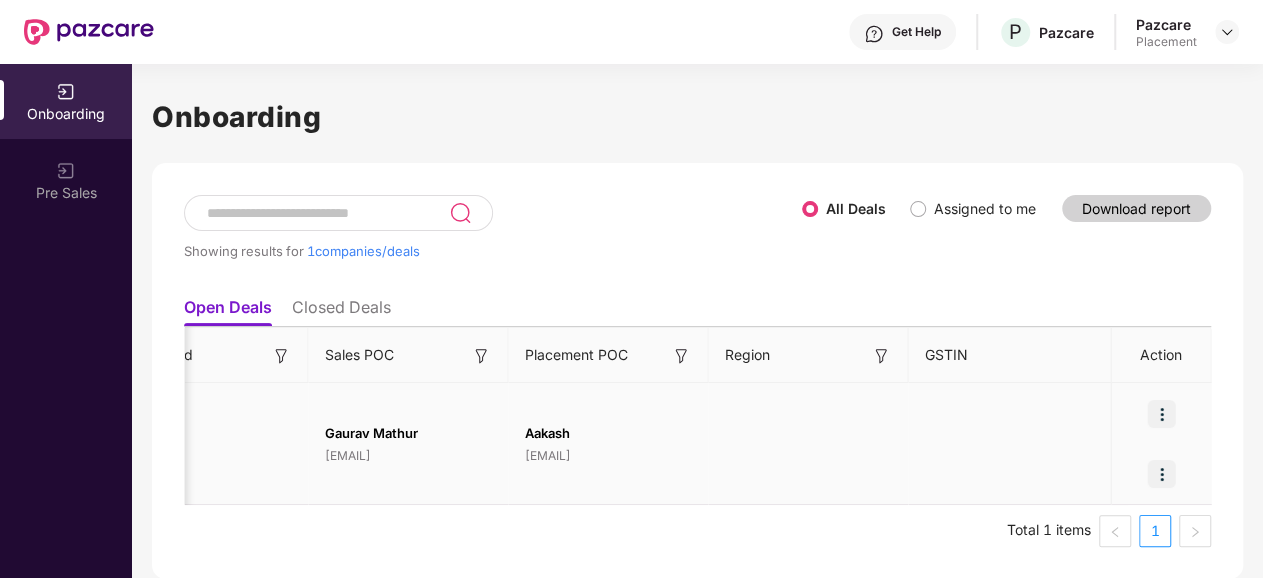 click on "Aakash" at bounding box center (608, 433) 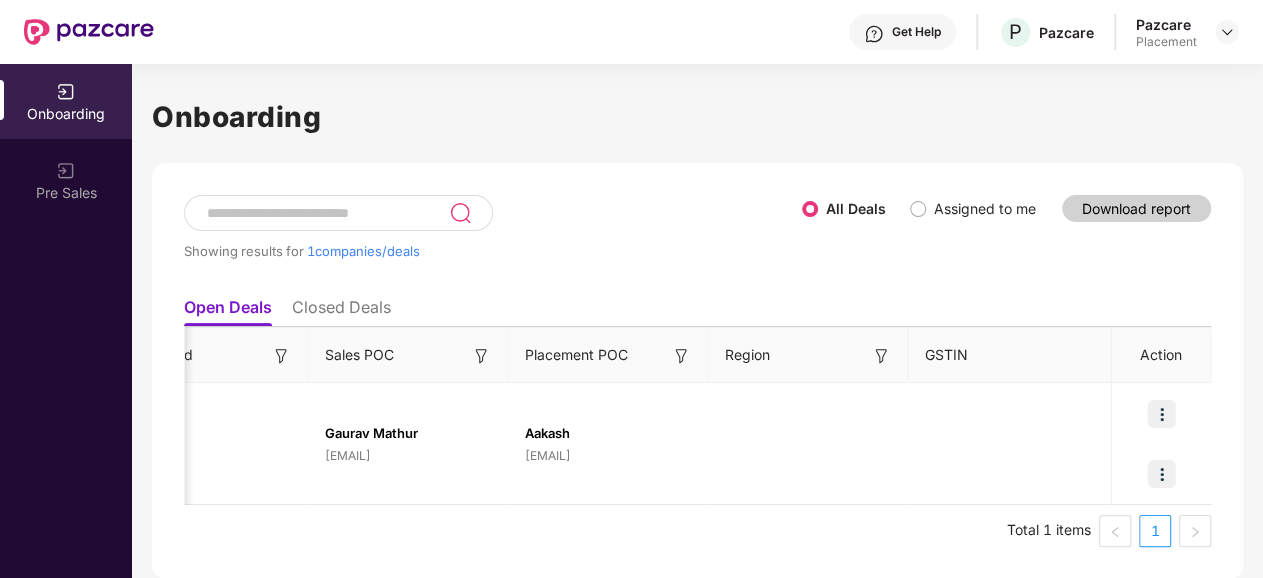click on "Region" at bounding box center (808, 355) 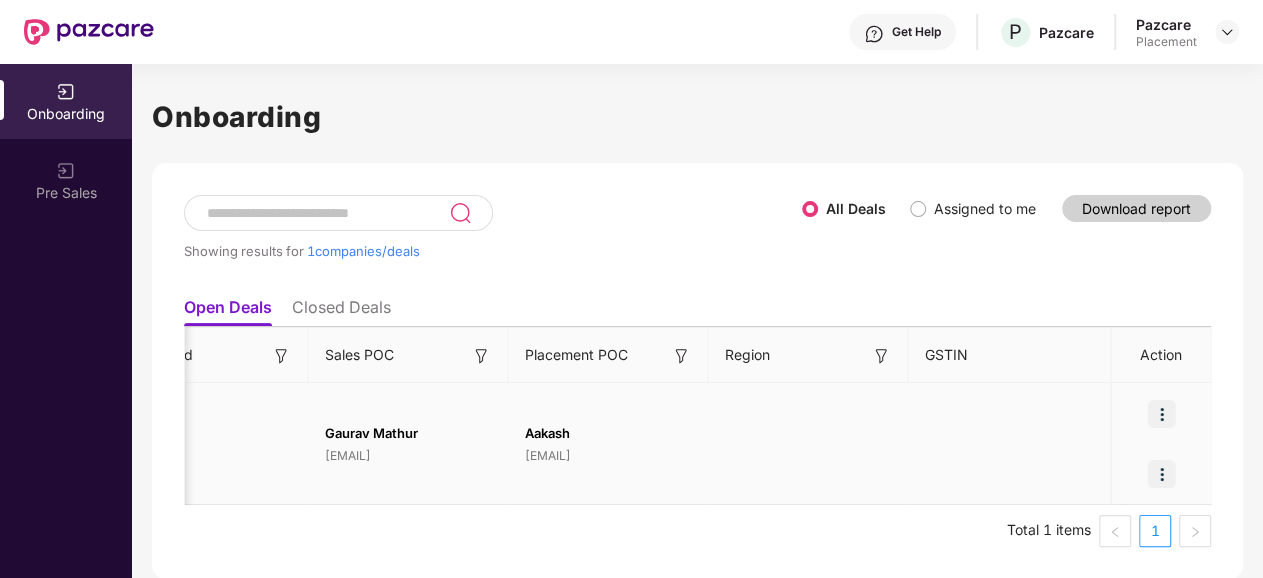 drag, startPoint x: 917, startPoint y: 372, endPoint x: 945, endPoint y: 379, distance: 28.86174 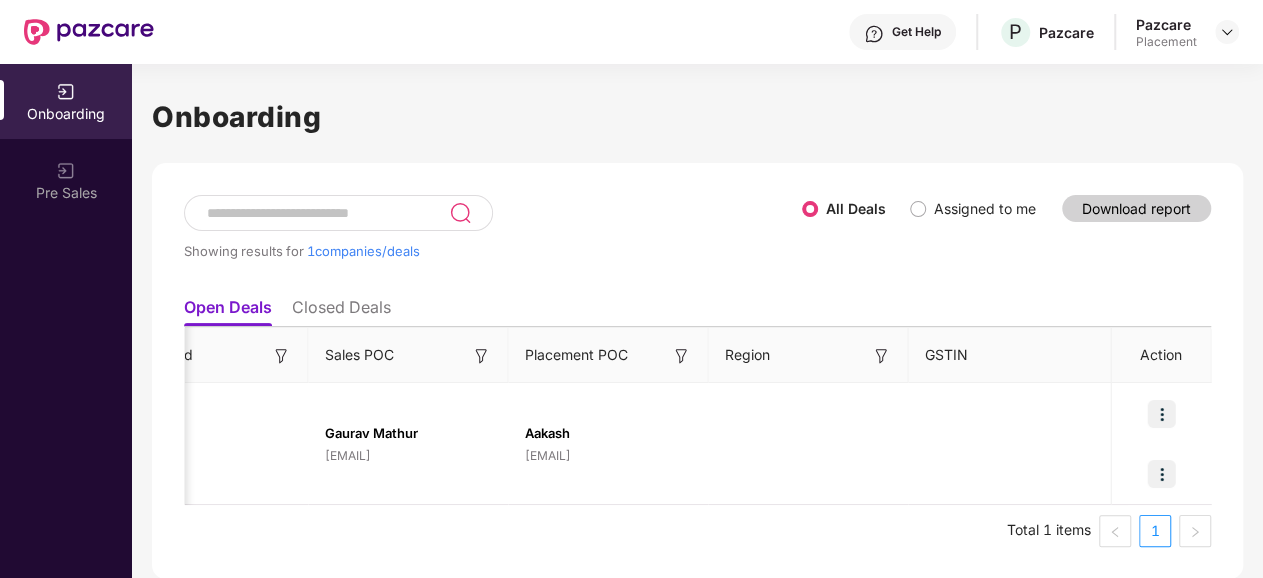 click on "GSTIN" at bounding box center [1018, 355] 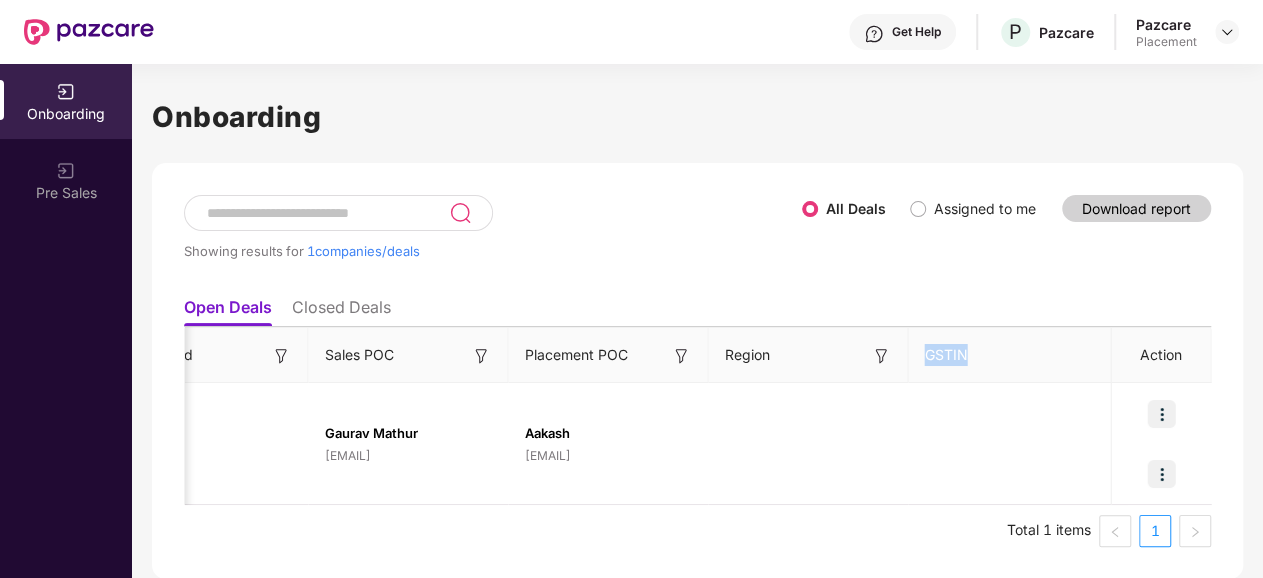 click on "GSTIN" at bounding box center [1018, 355] 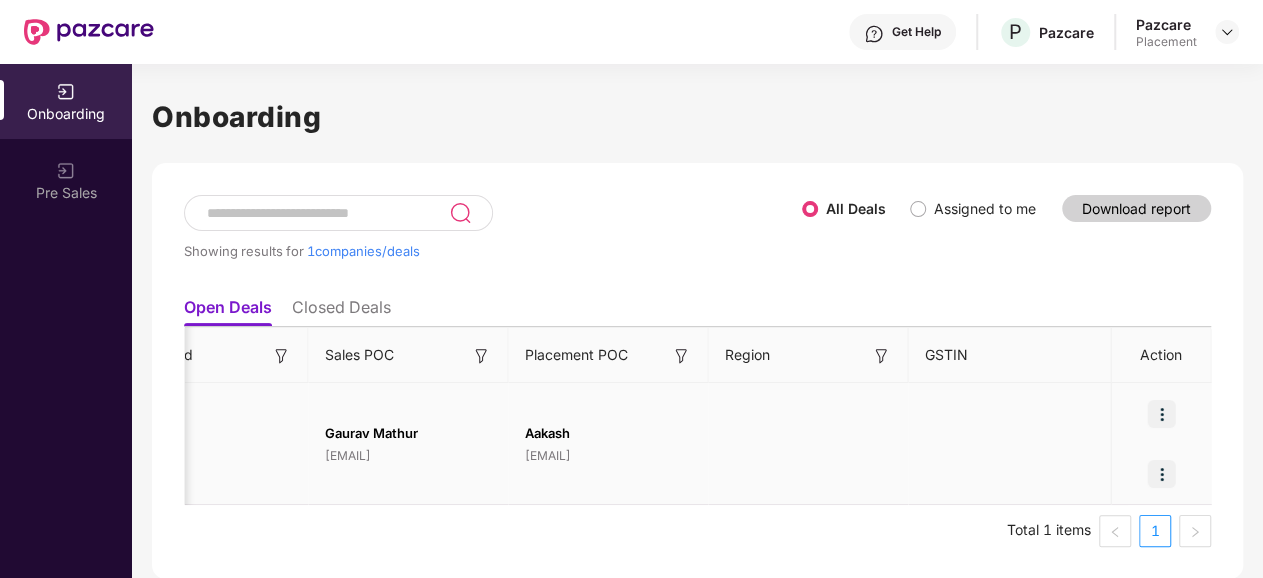 click at bounding box center [1018, 444] 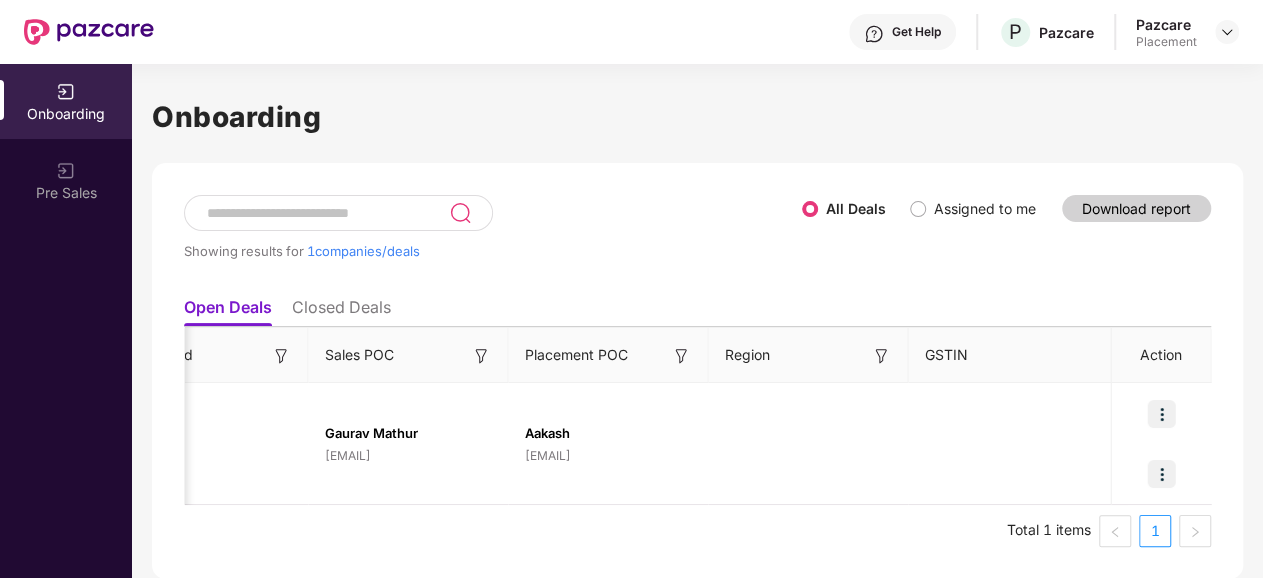 click on "Region" at bounding box center (807, 355) 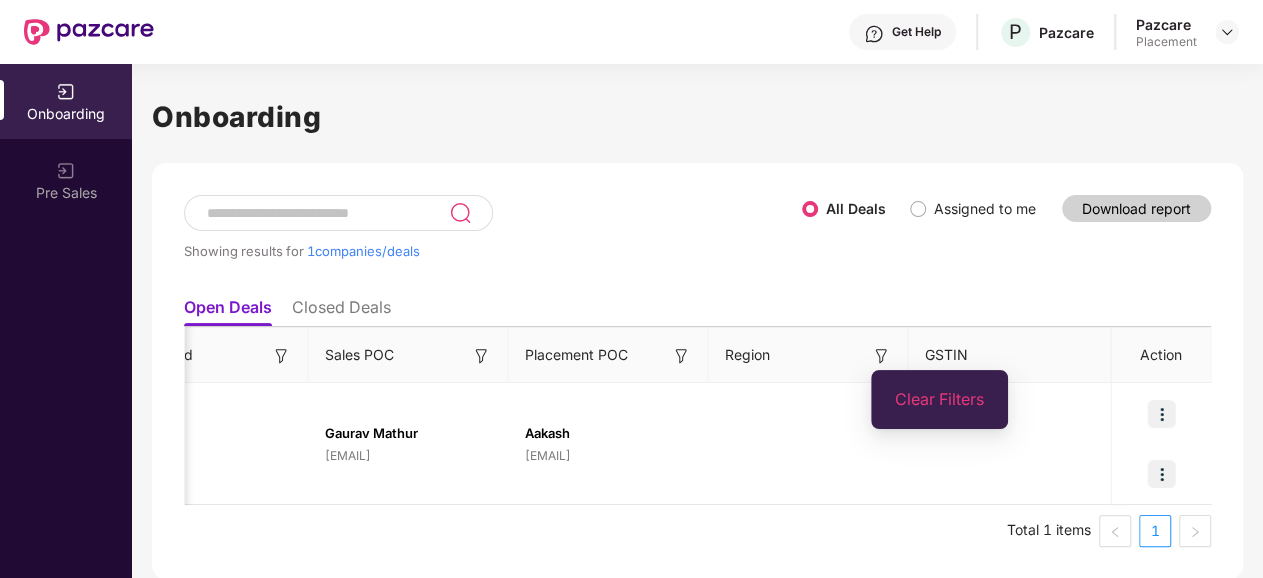 click on "Clear Filters" at bounding box center [939, 399] 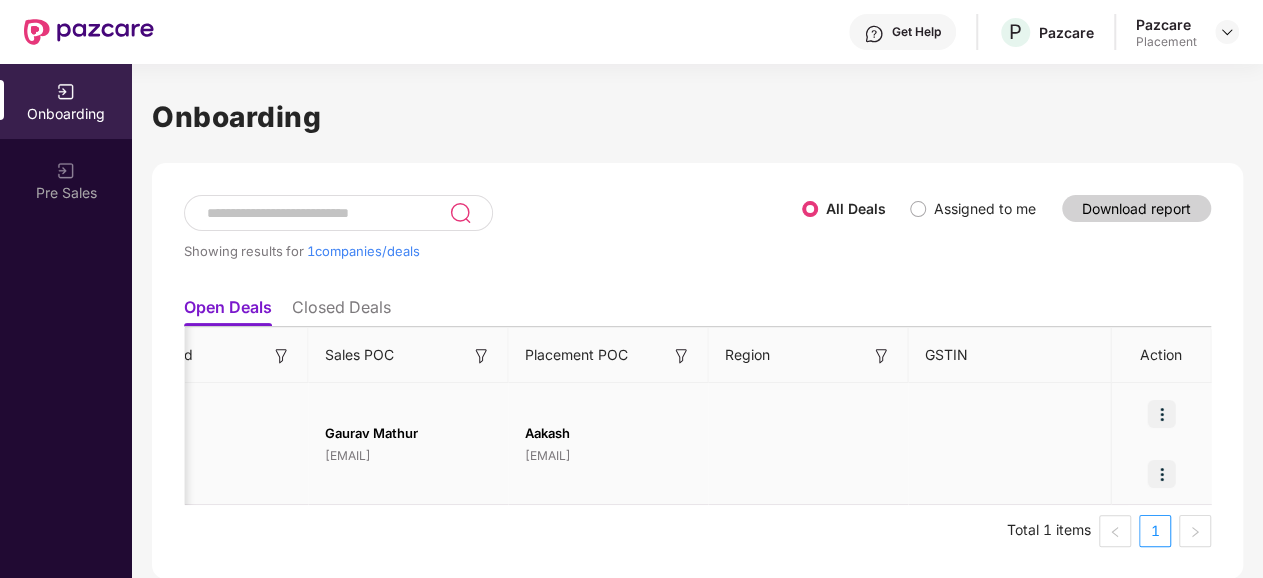 click at bounding box center [808, 444] 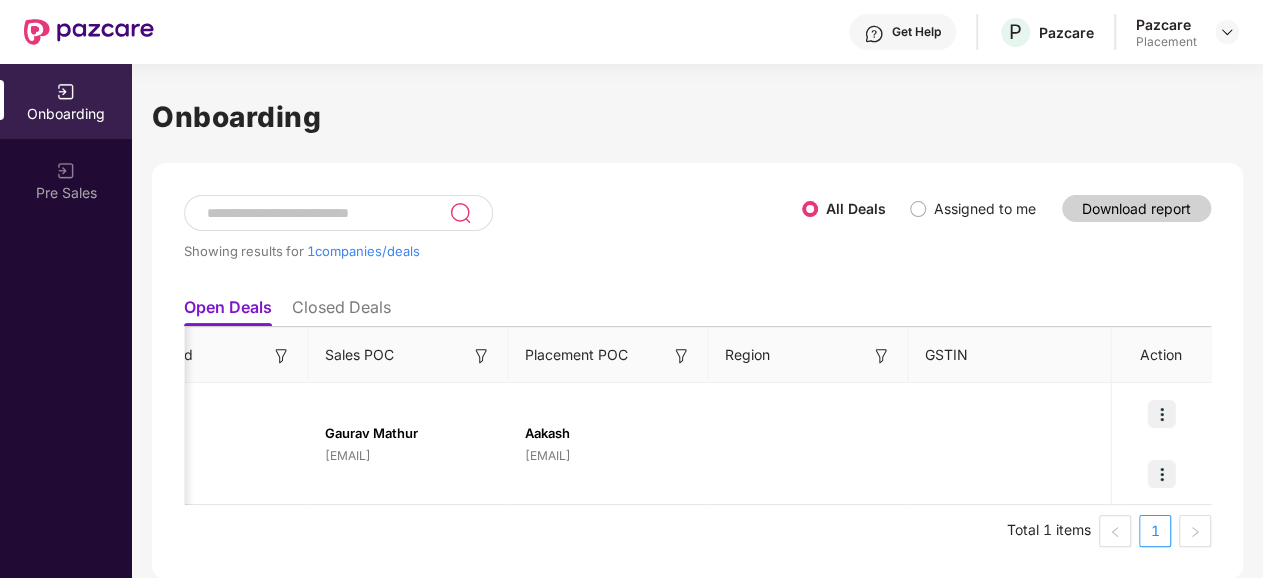 click on "Region" at bounding box center (746, 355) 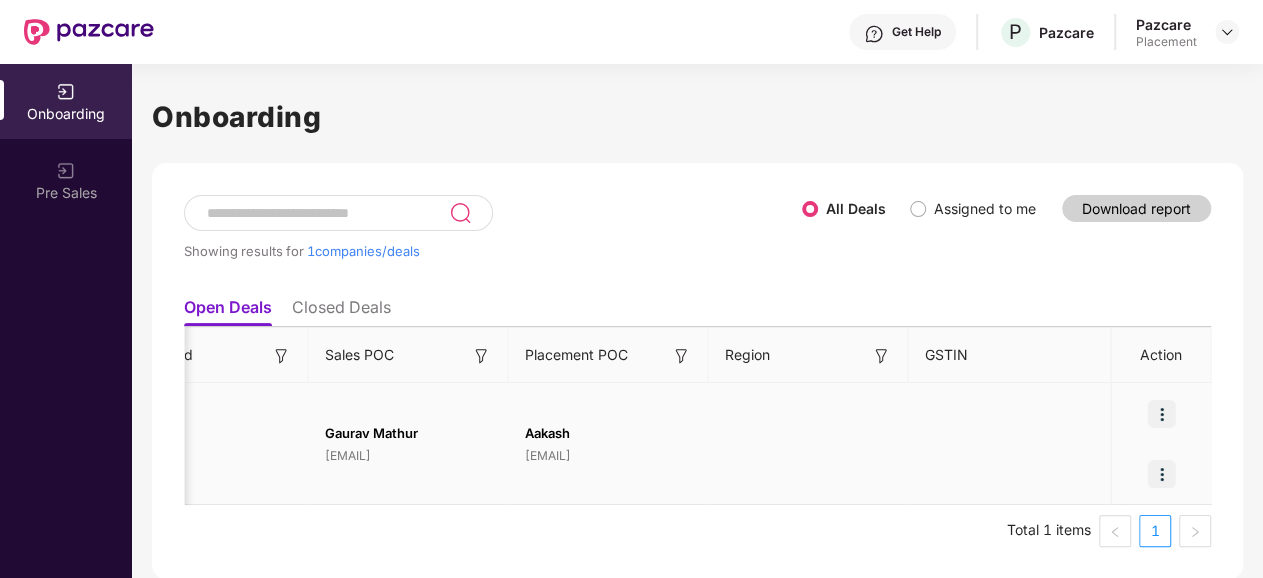 click at bounding box center [1018, 444] 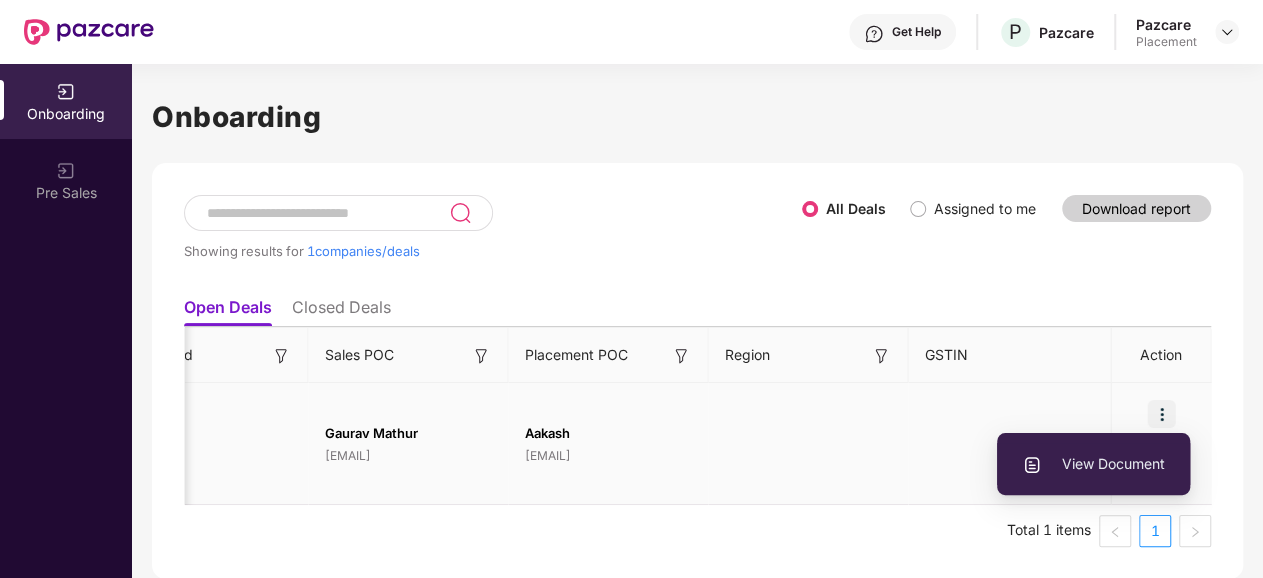 click on "View Document" at bounding box center (1093, 464) 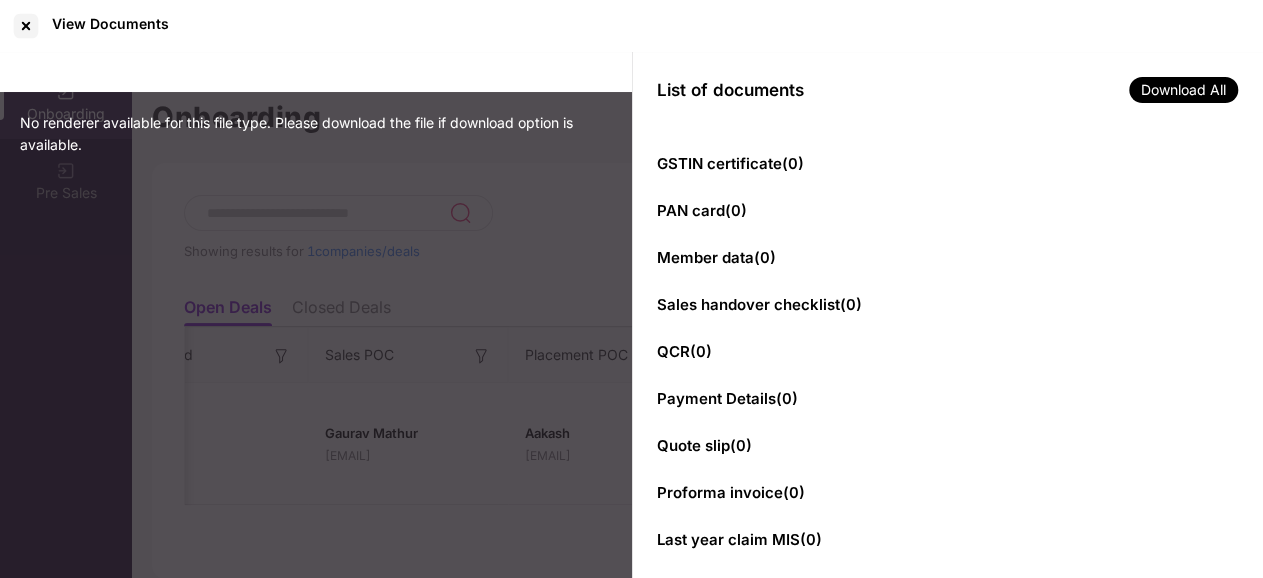 click on "No renderer available for this file type. Please download the file if download option is available." at bounding box center [316, 316] 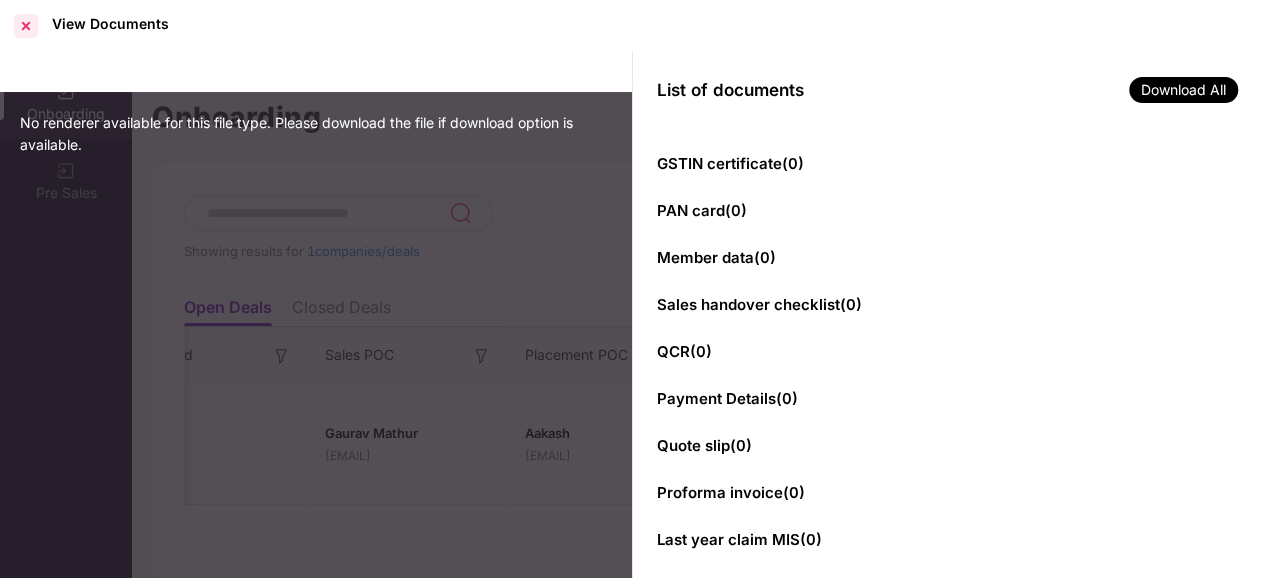 click at bounding box center (26, 26) 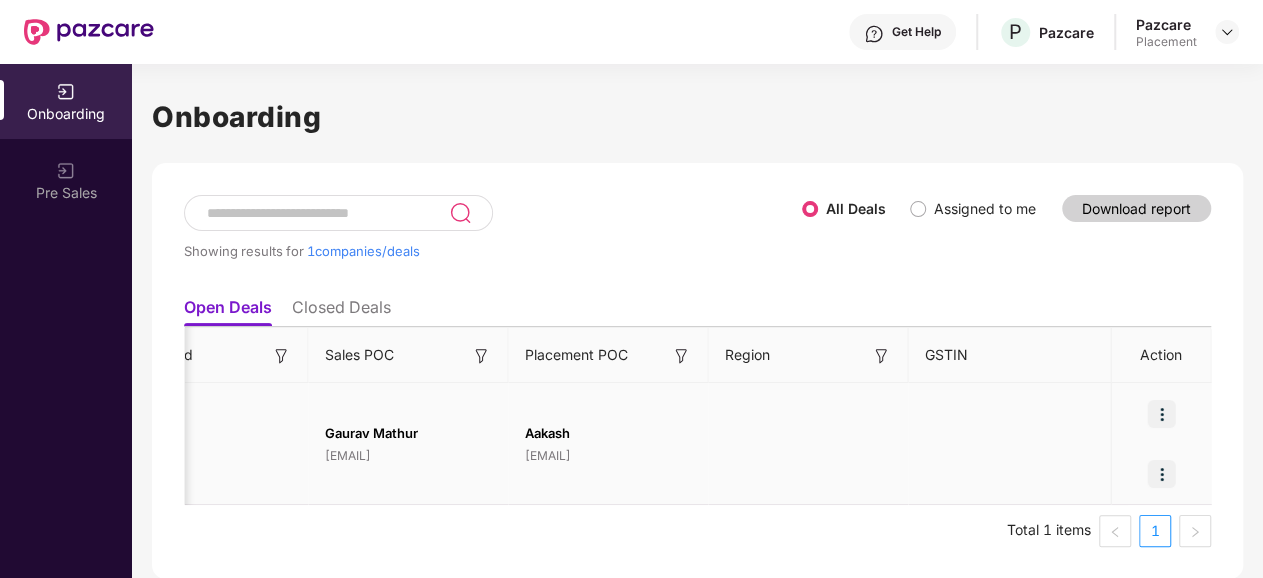 drag, startPoint x: 685, startPoint y: 417, endPoint x: 670, endPoint y: 416, distance: 15.033297 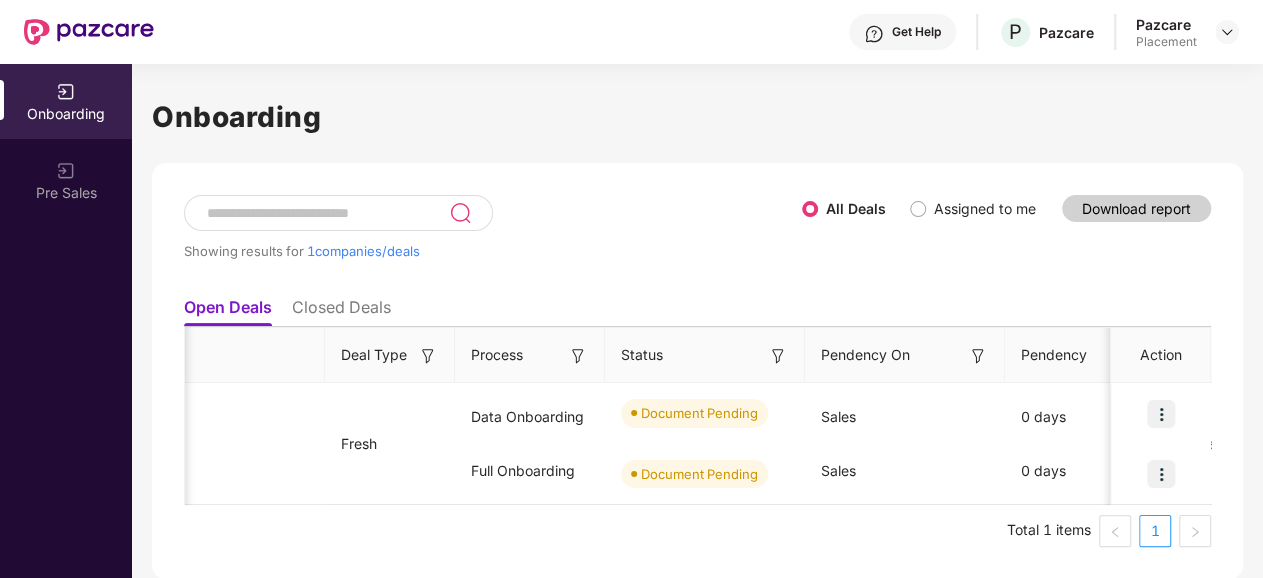 scroll, scrollTop: 0, scrollLeft: 0, axis: both 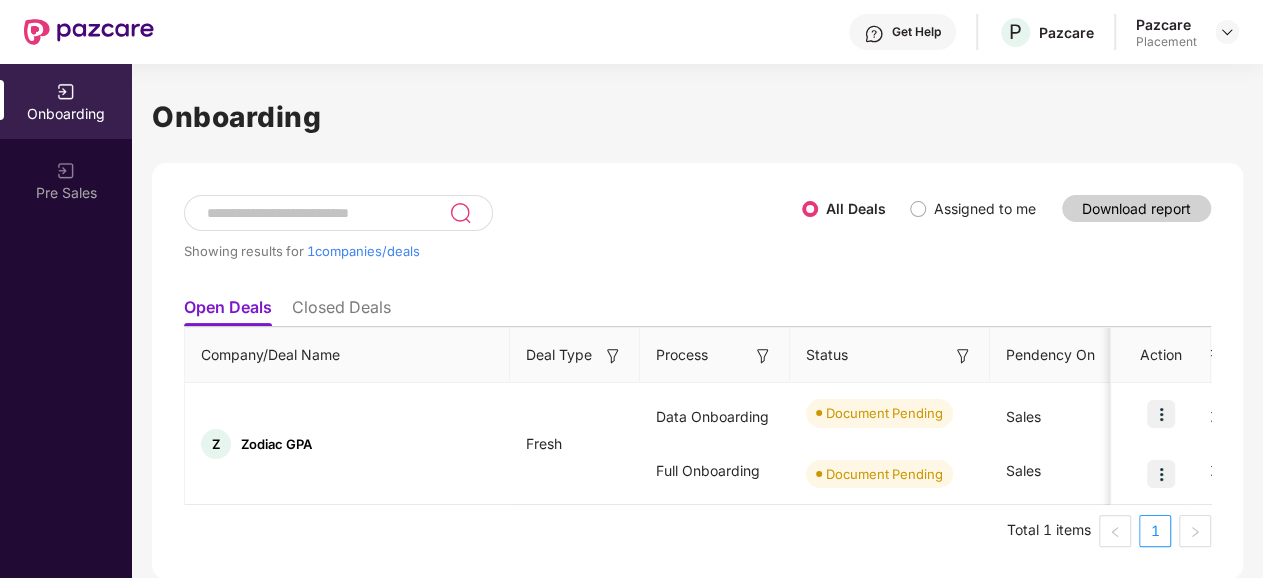 drag, startPoint x: 982, startPoint y: 513, endPoint x: 213, endPoint y: 505, distance: 769.0416 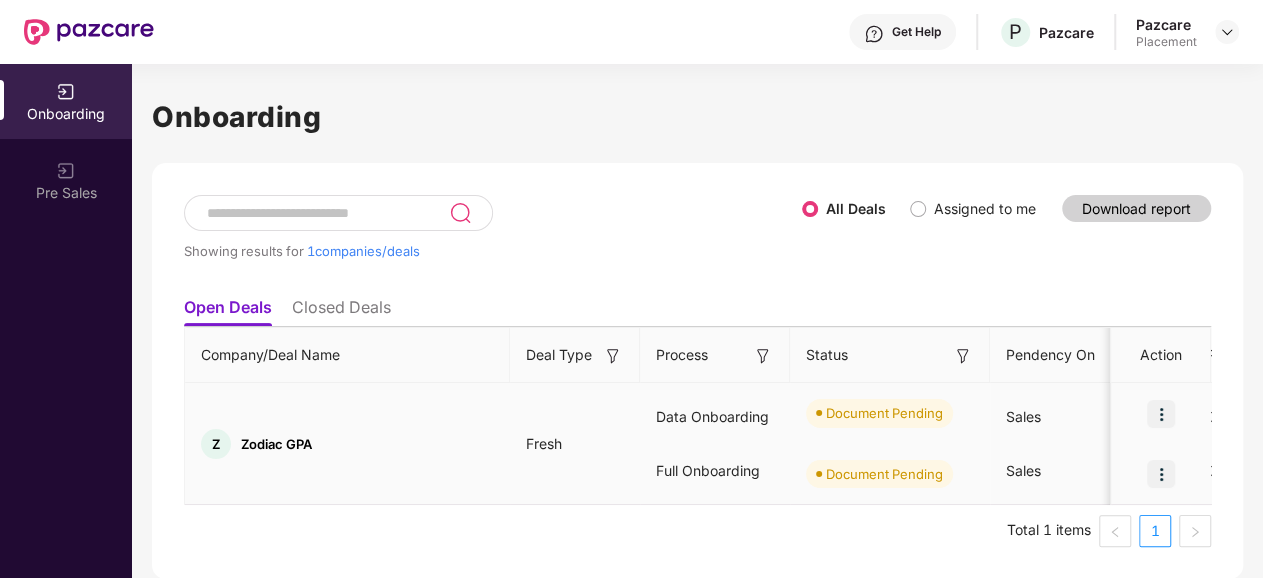 click on "Zodiac GPA" at bounding box center (276, 444) 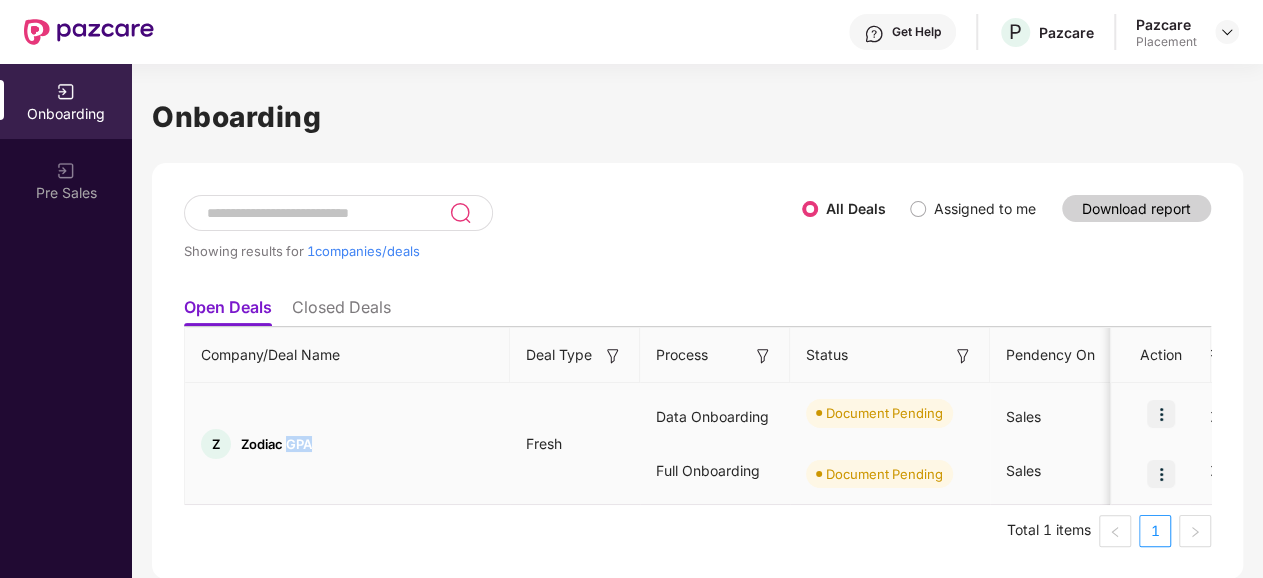 click on "Zodiac GPA" at bounding box center [276, 444] 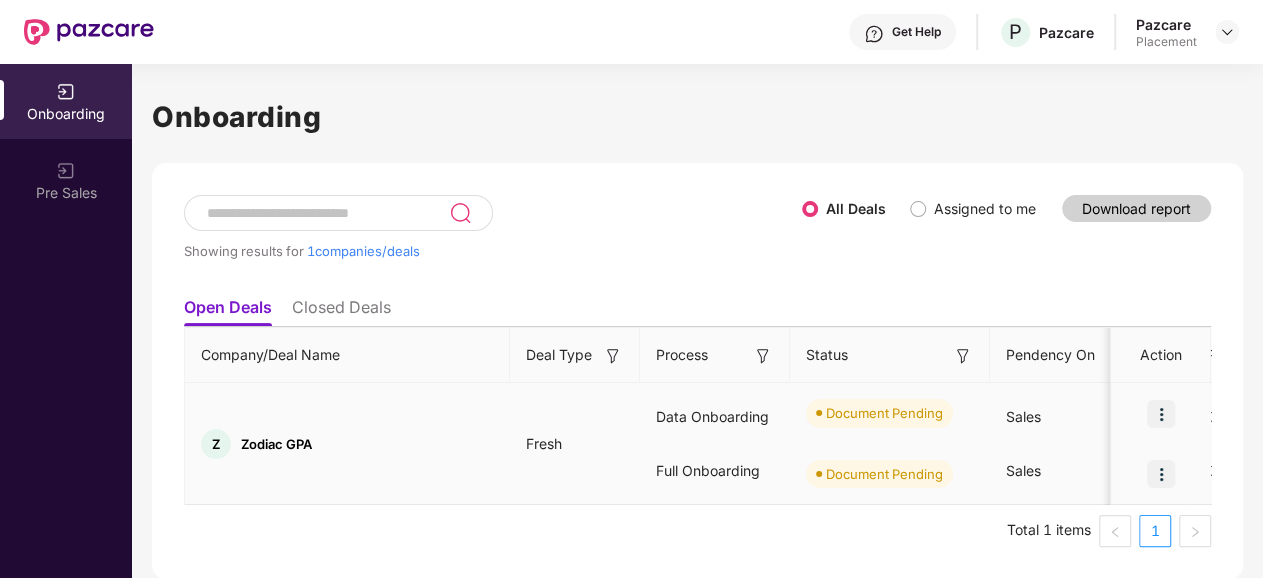click on "Zodiac GPA" at bounding box center (276, 444) 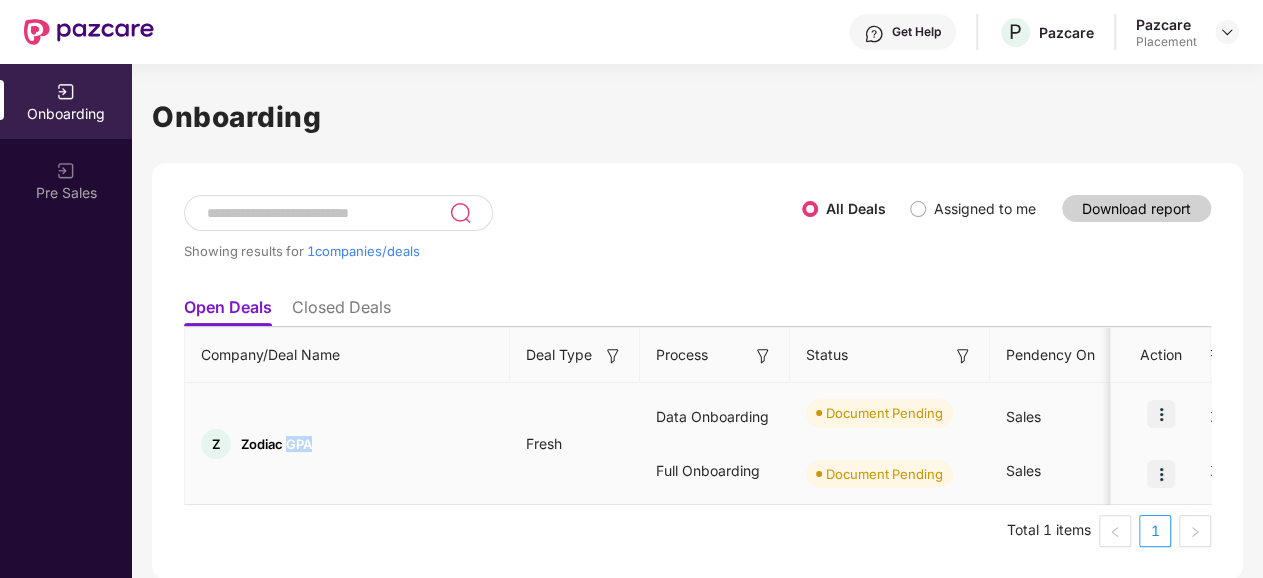 drag, startPoint x: 291, startPoint y: 443, endPoint x: 415, endPoint y: 437, distance: 124.14507 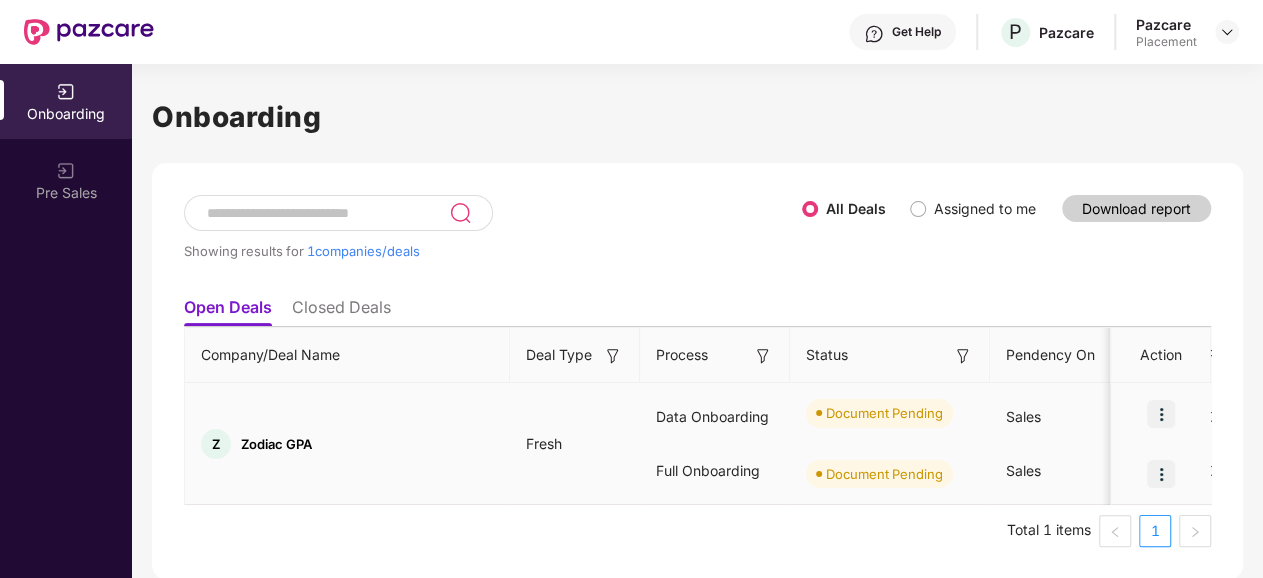 click on "Document Pending" at bounding box center [890, 413] 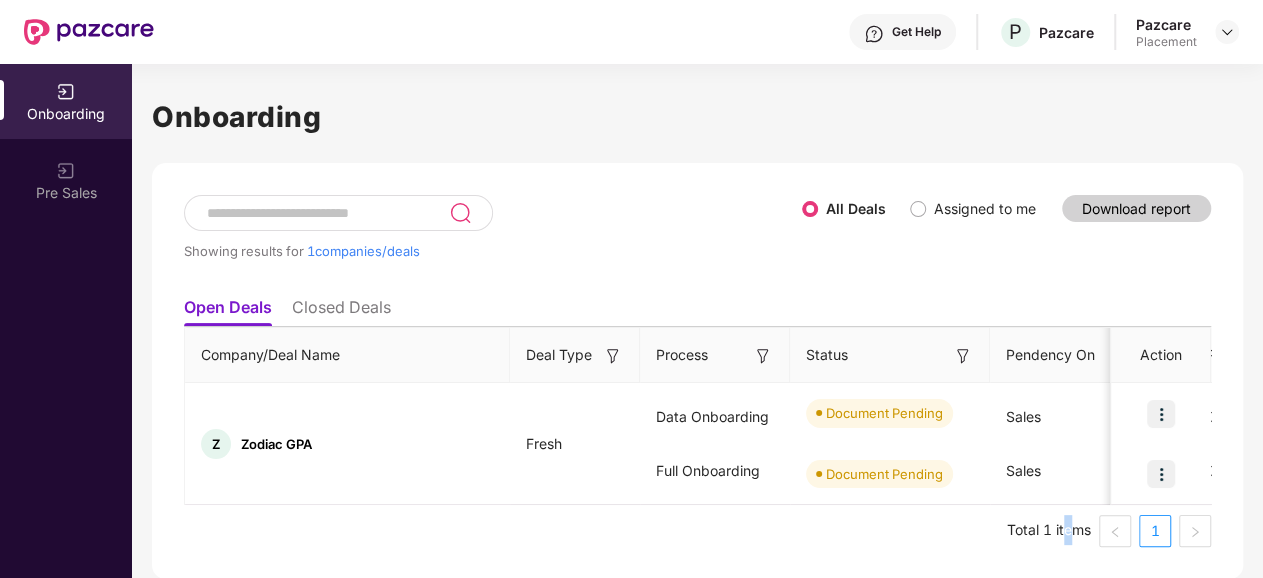 click on "Total 1 items" at bounding box center (1049, 531) 